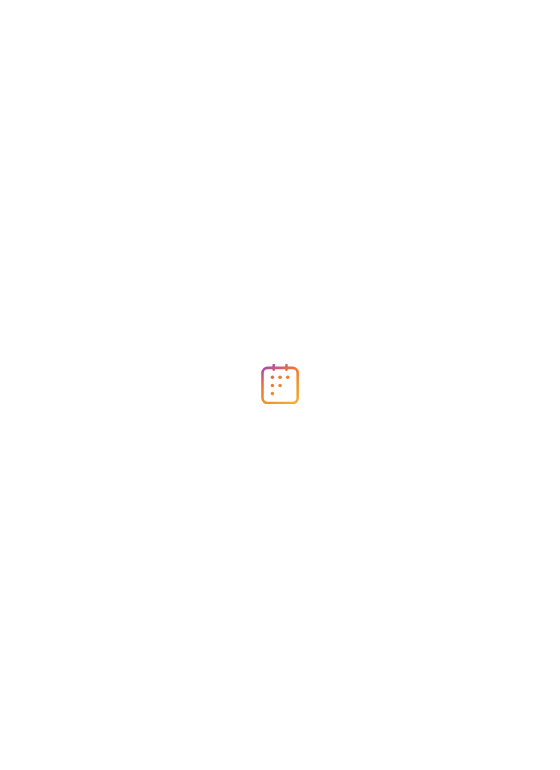 scroll, scrollTop: 0, scrollLeft: 0, axis: both 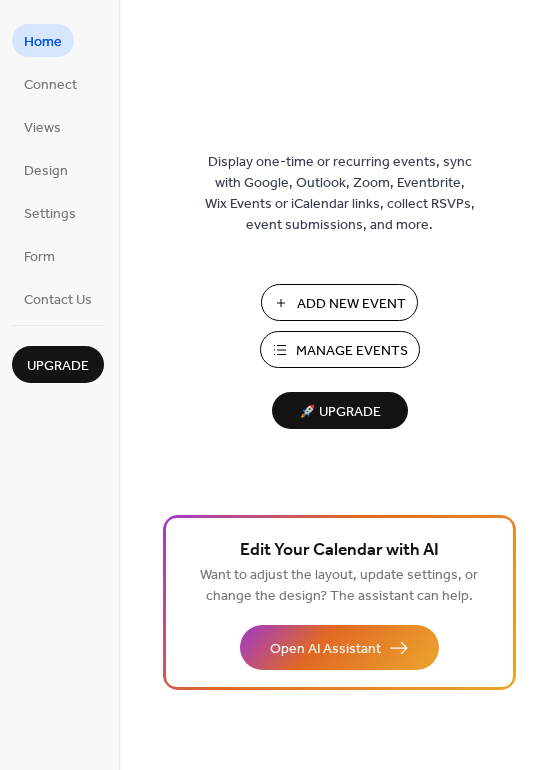 click on "Manage Events" at bounding box center (352, 351) 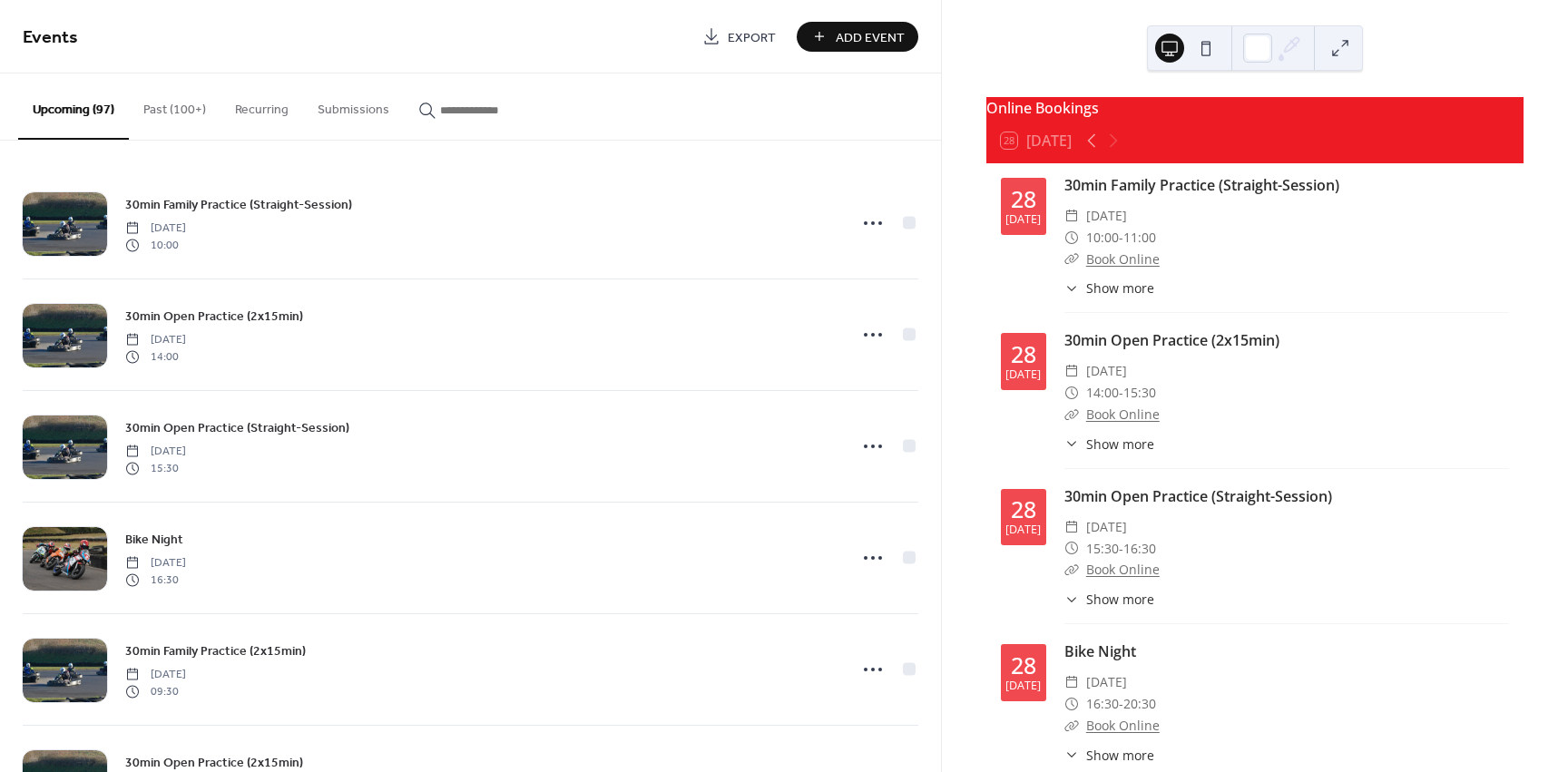 scroll, scrollTop: 0, scrollLeft: 0, axis: both 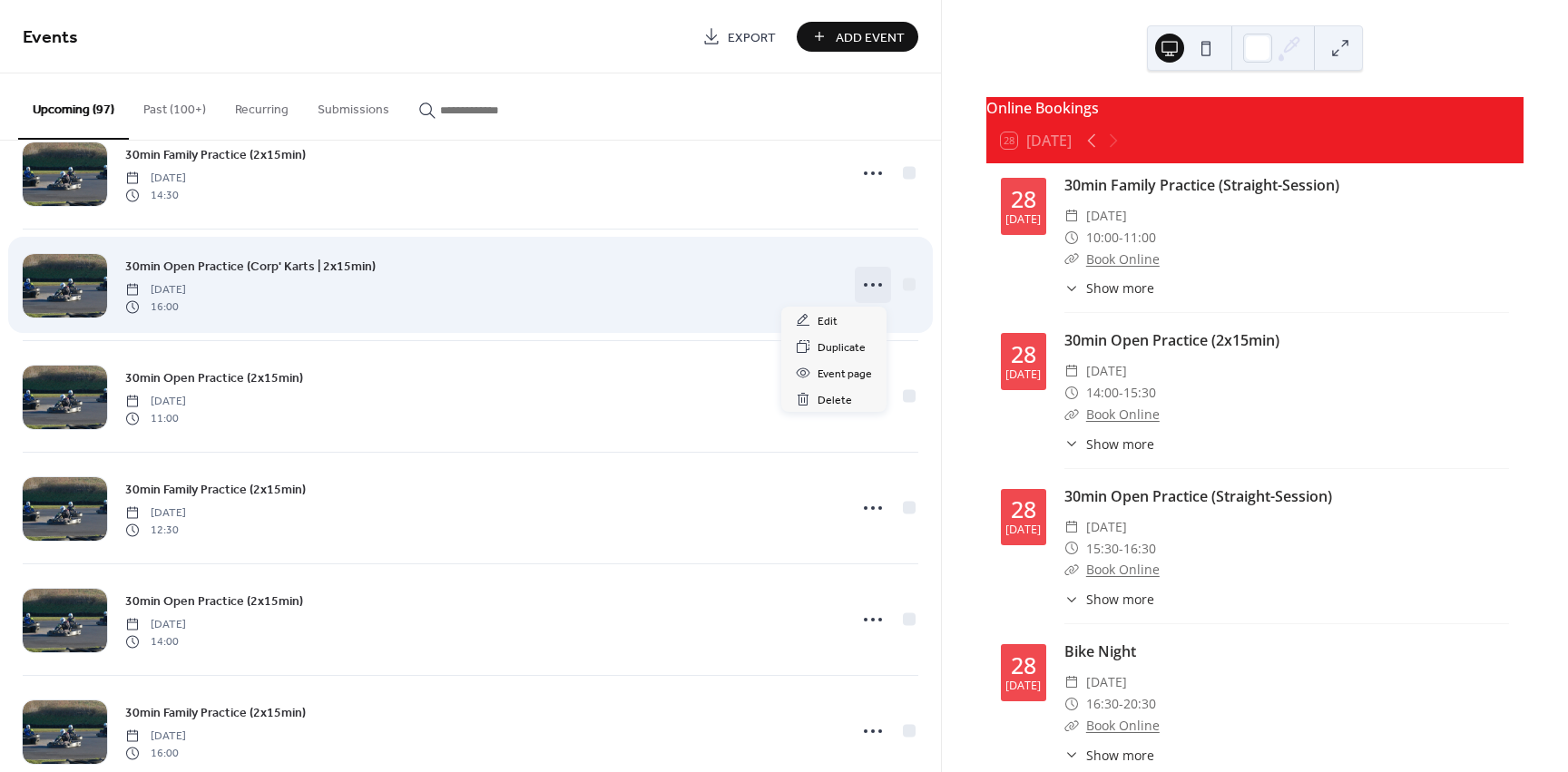 click 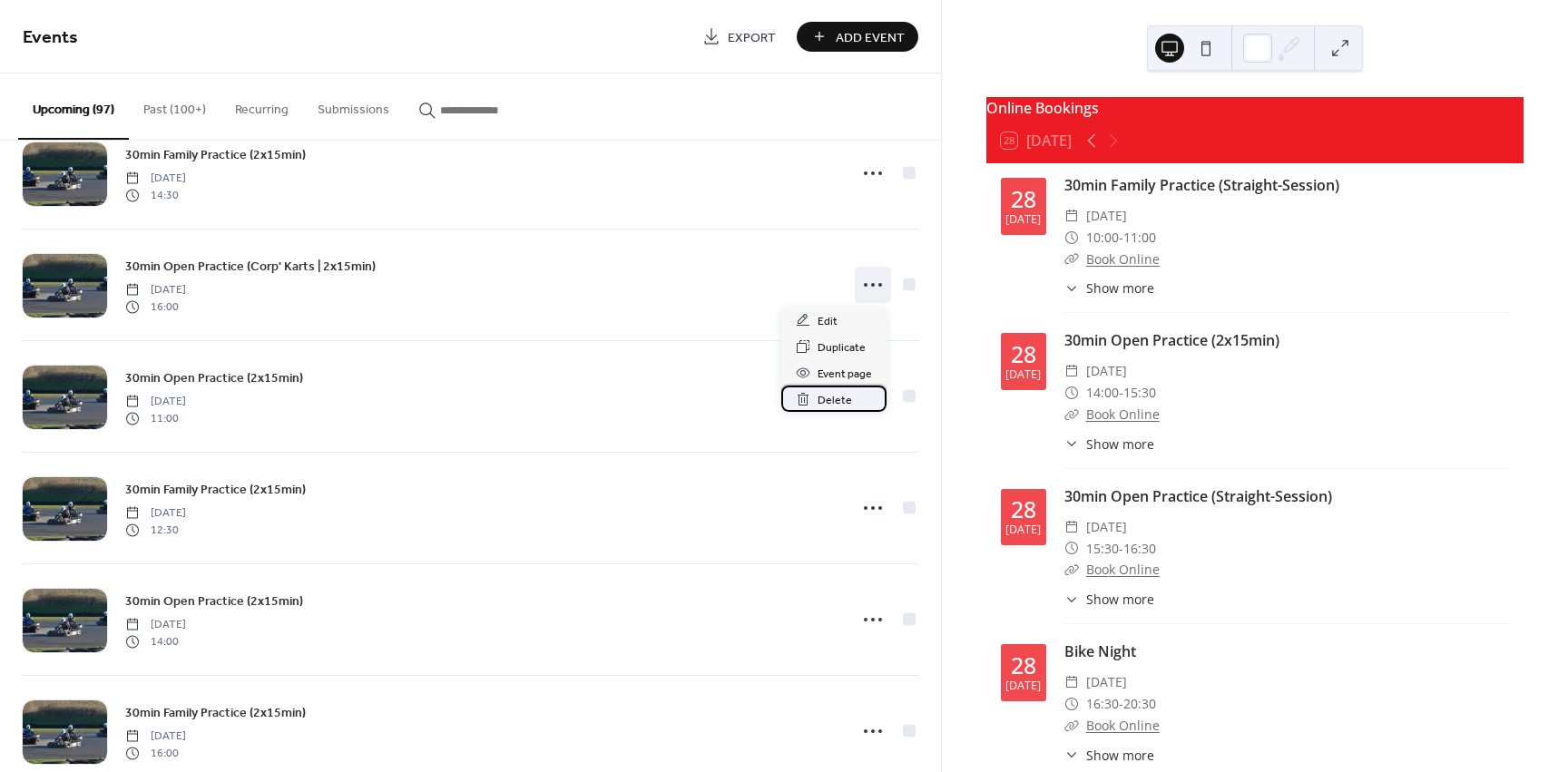 click on "Delete" at bounding box center [835, 400] 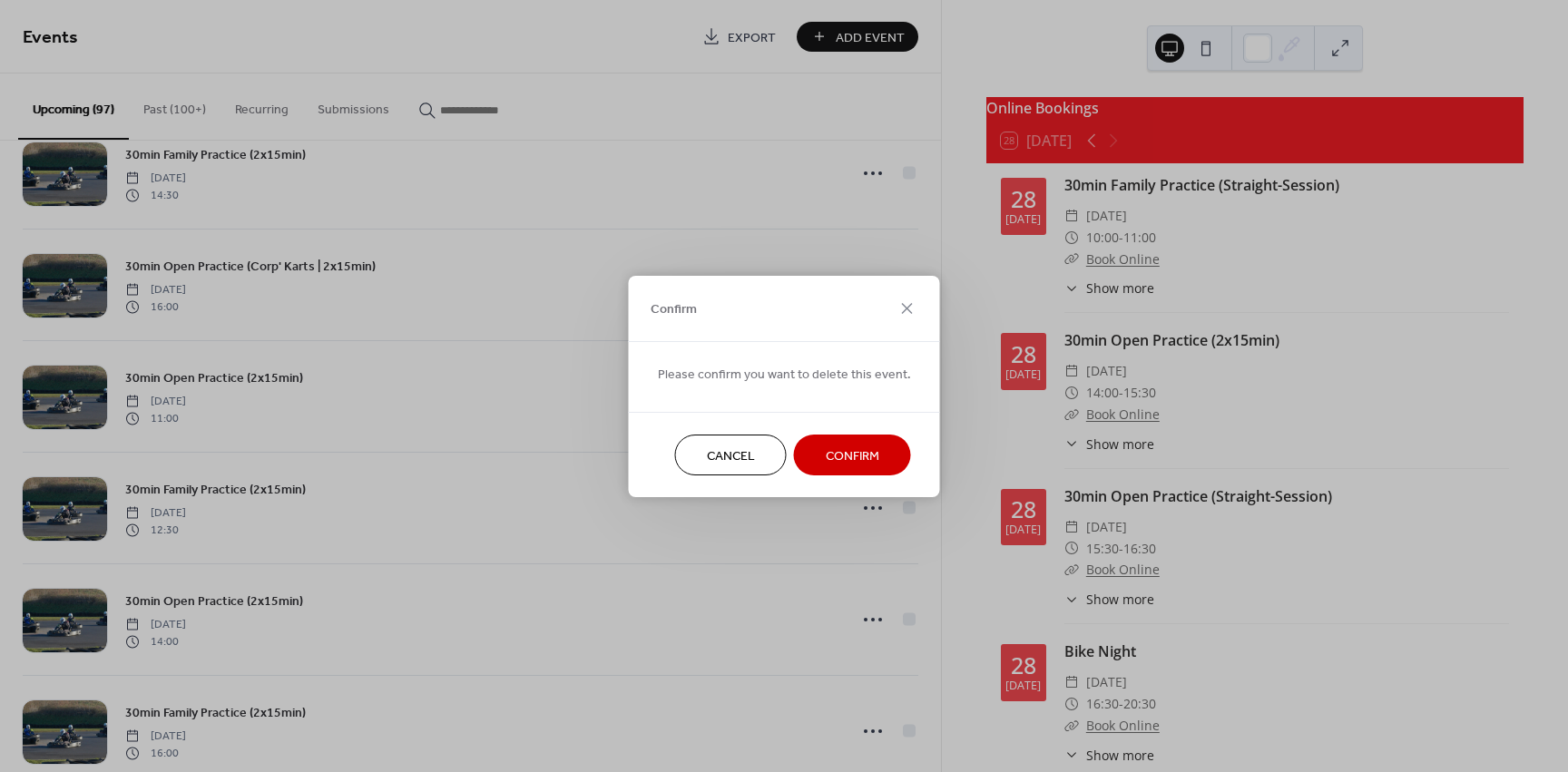 click on "Confirm" at bounding box center (852, 455) 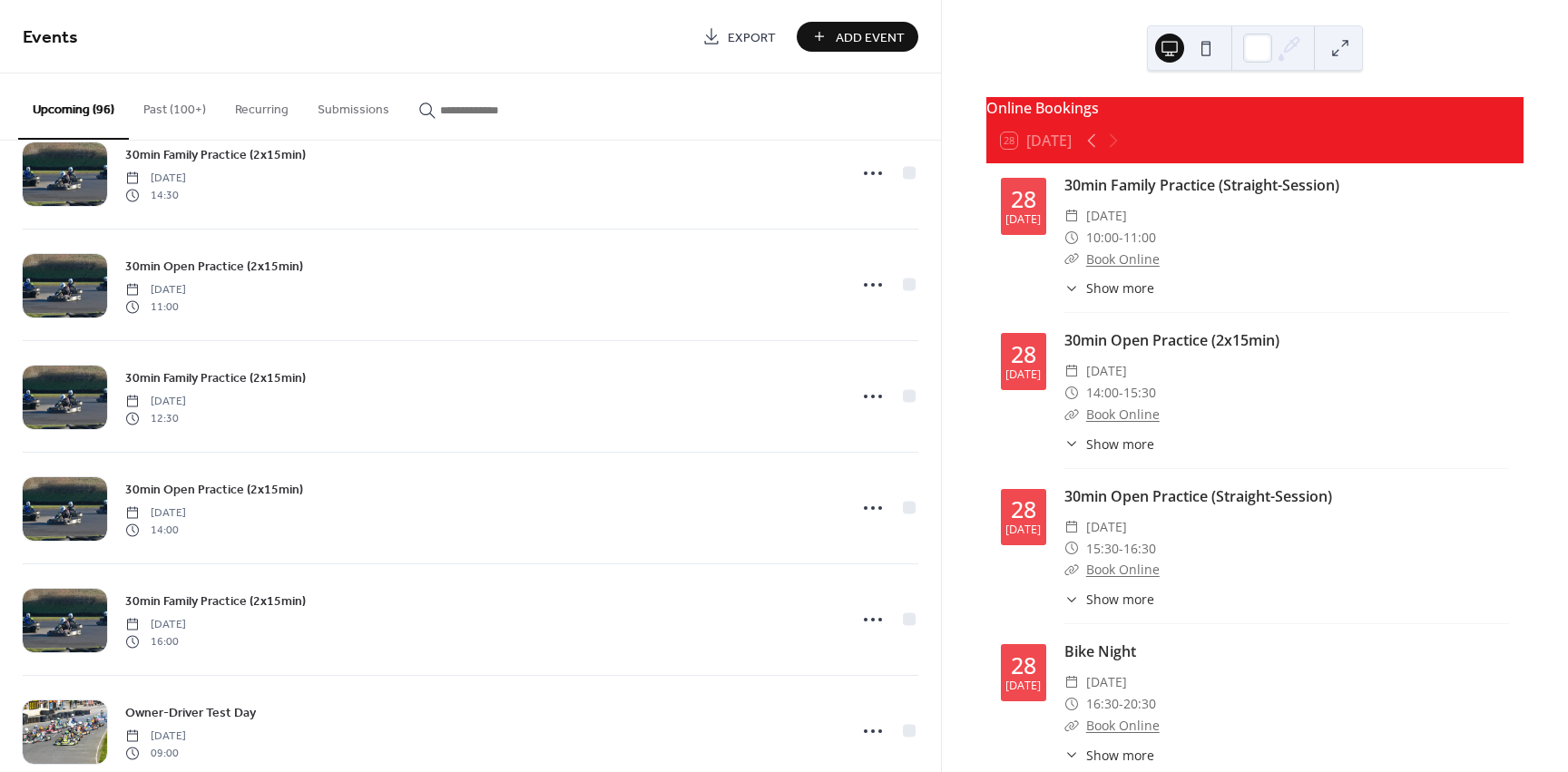 click at bounding box center (495, 110) 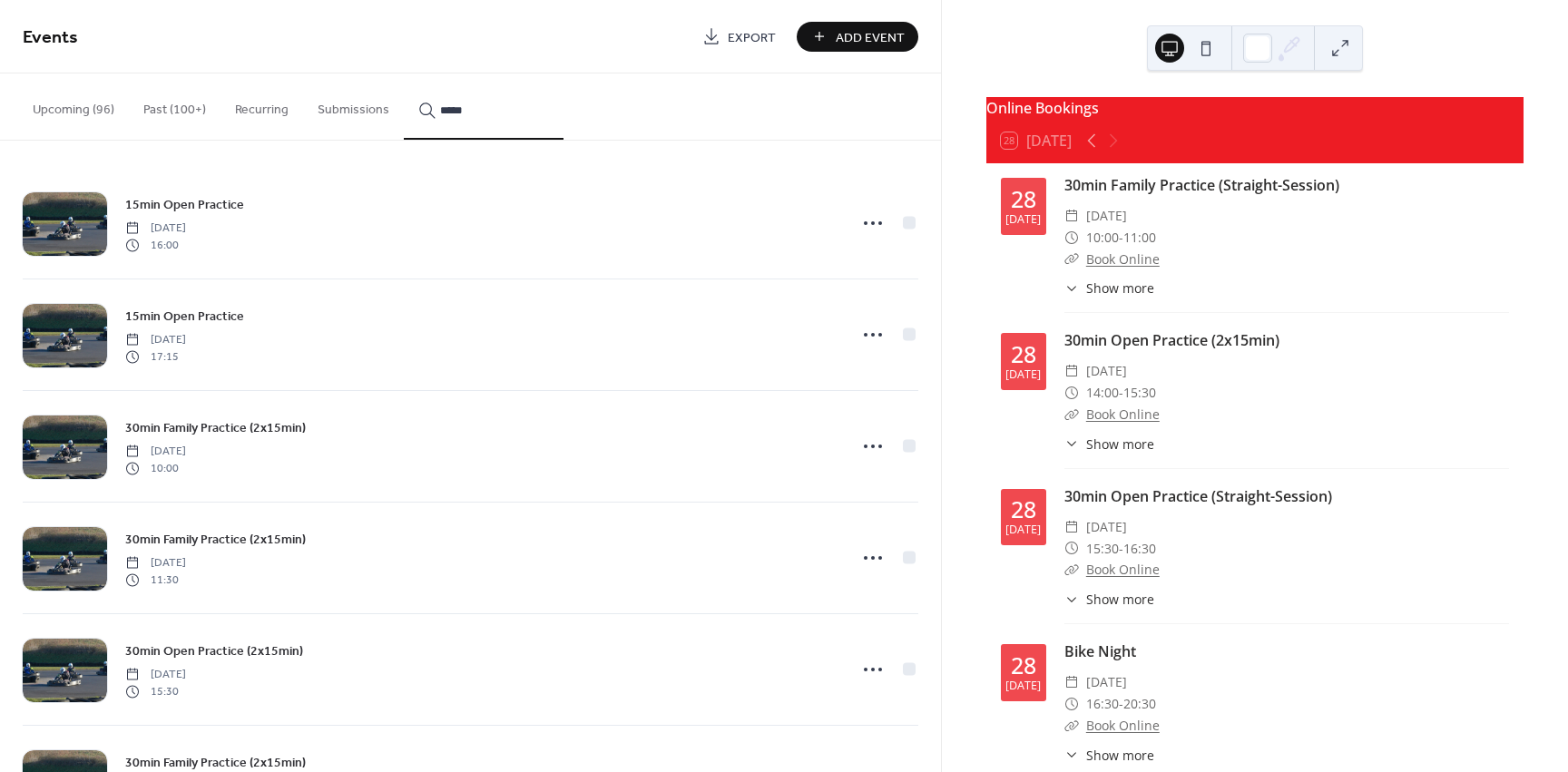 click on "*****" at bounding box center [484, 106] 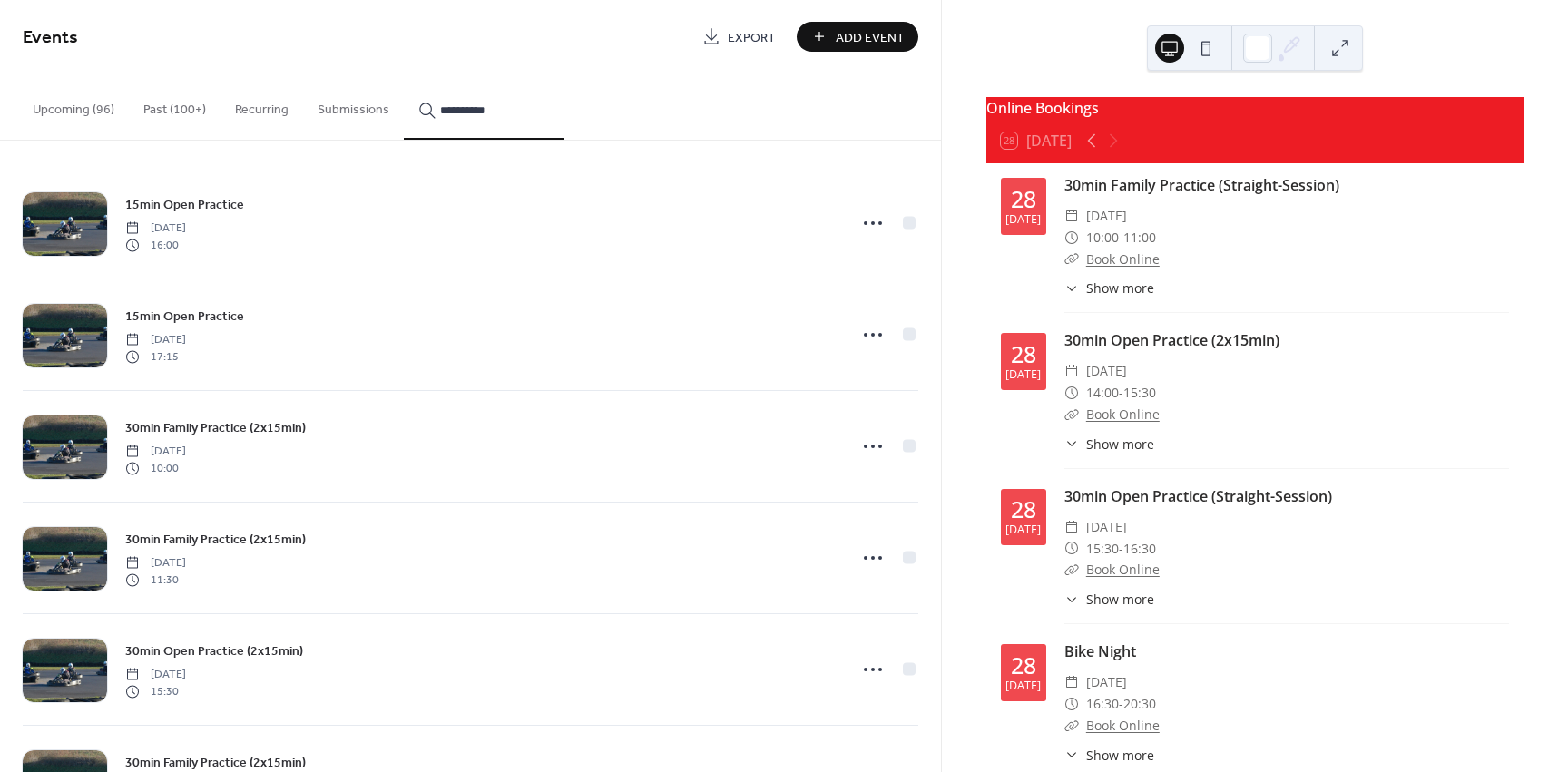 click on "**********" at bounding box center [484, 106] 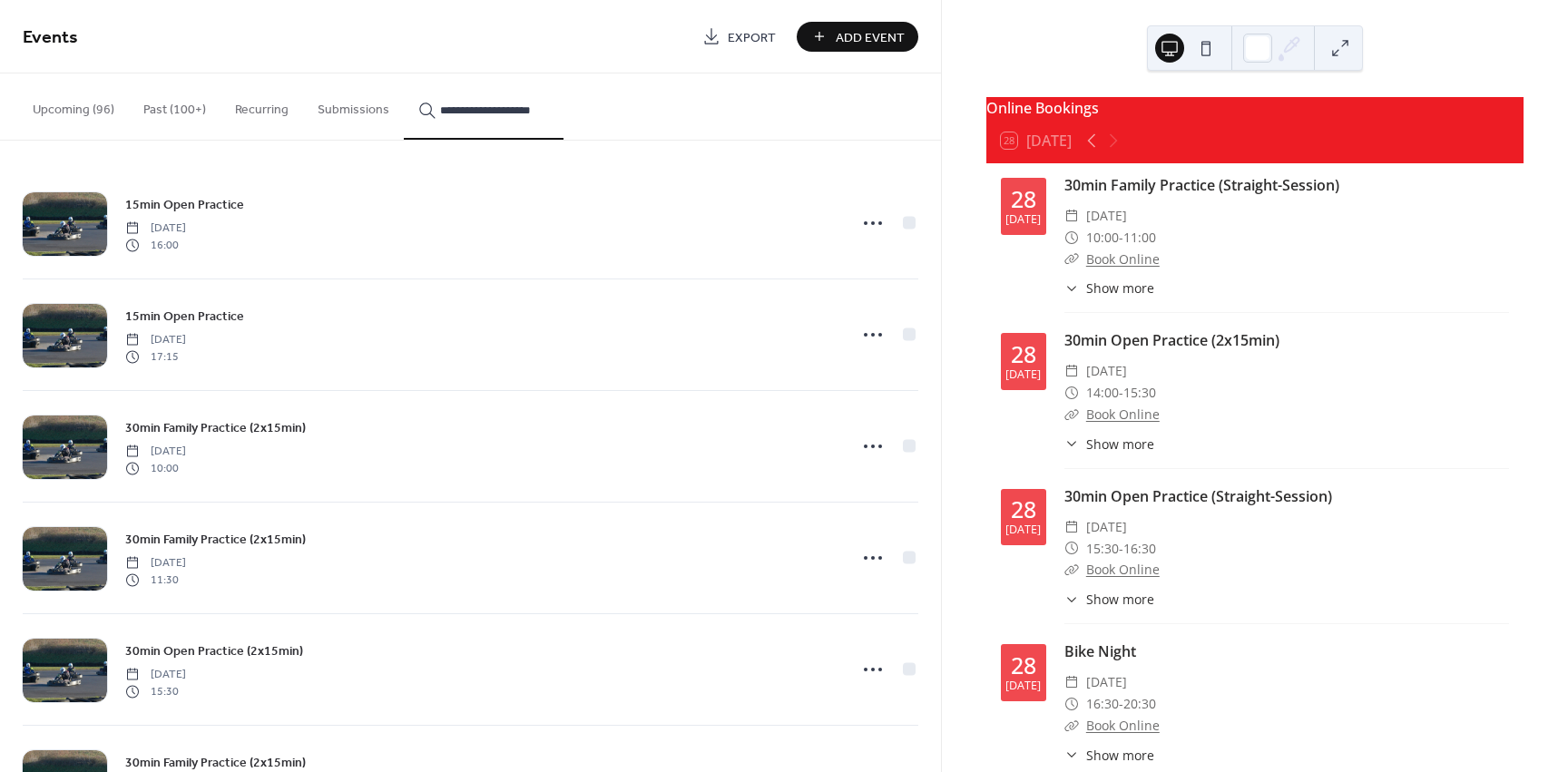 click on "**********" at bounding box center [484, 106] 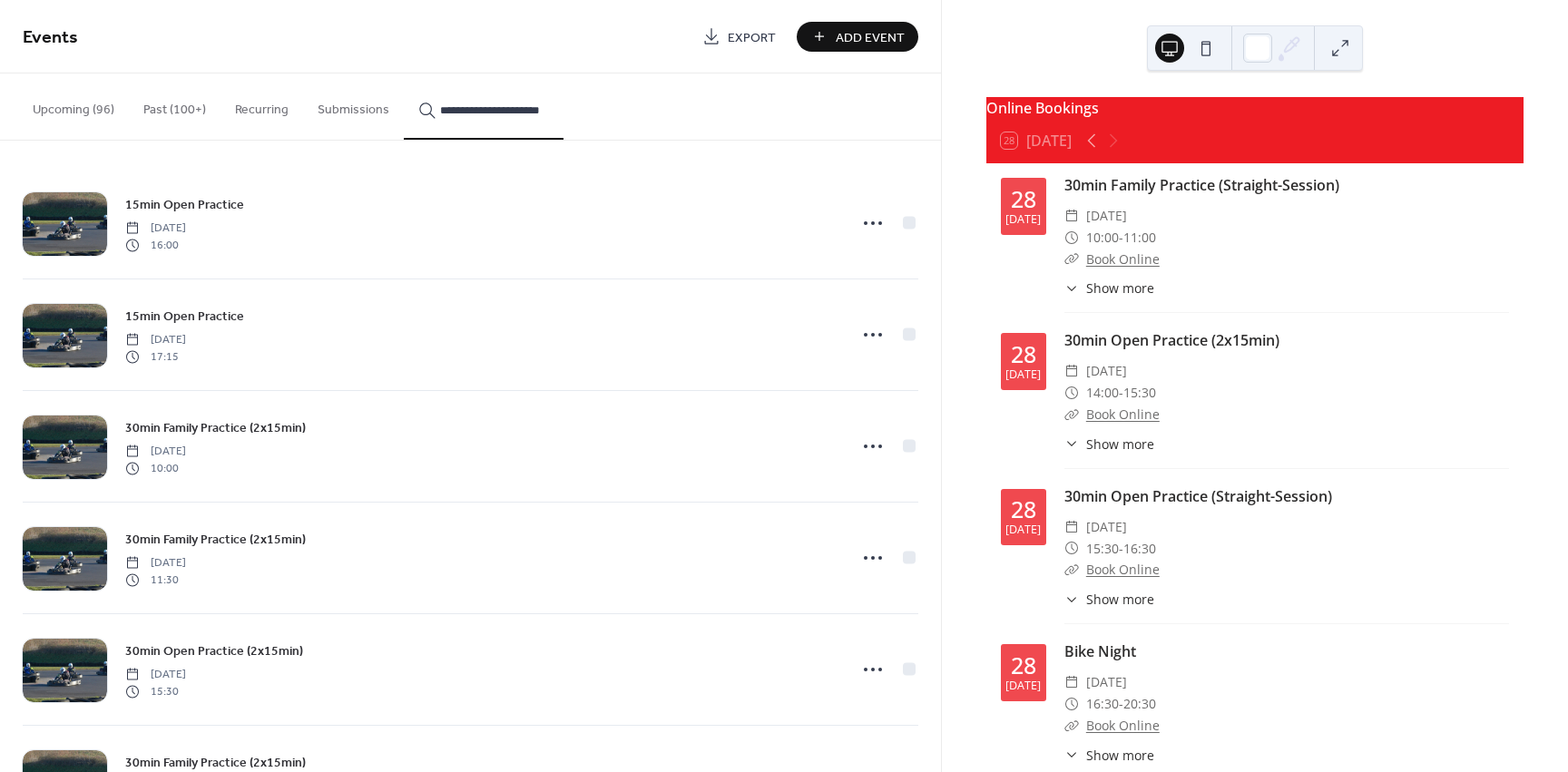 scroll, scrollTop: 0, scrollLeft: 4, axis: horizontal 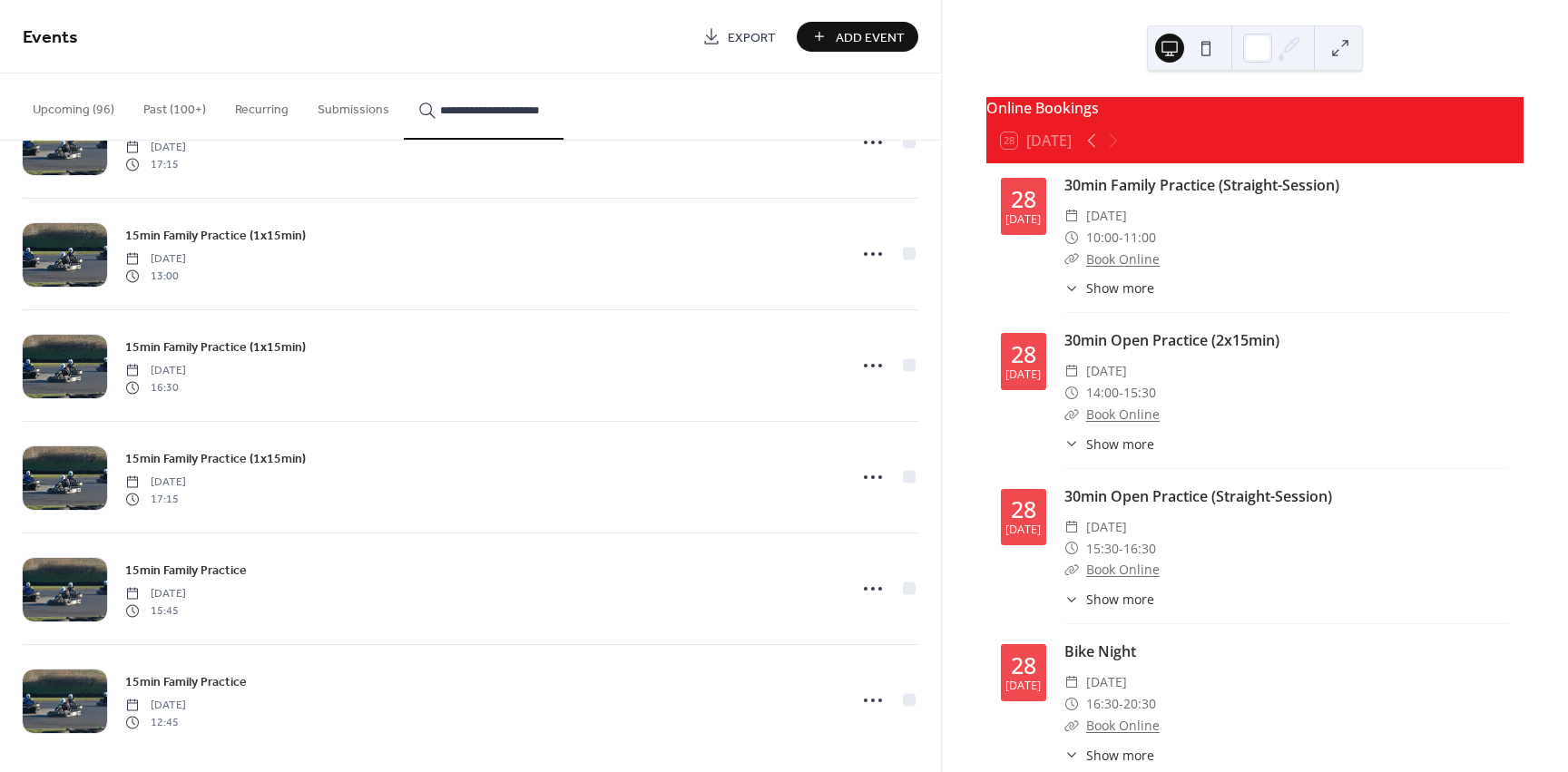 click on "**********" at bounding box center [495, 110] 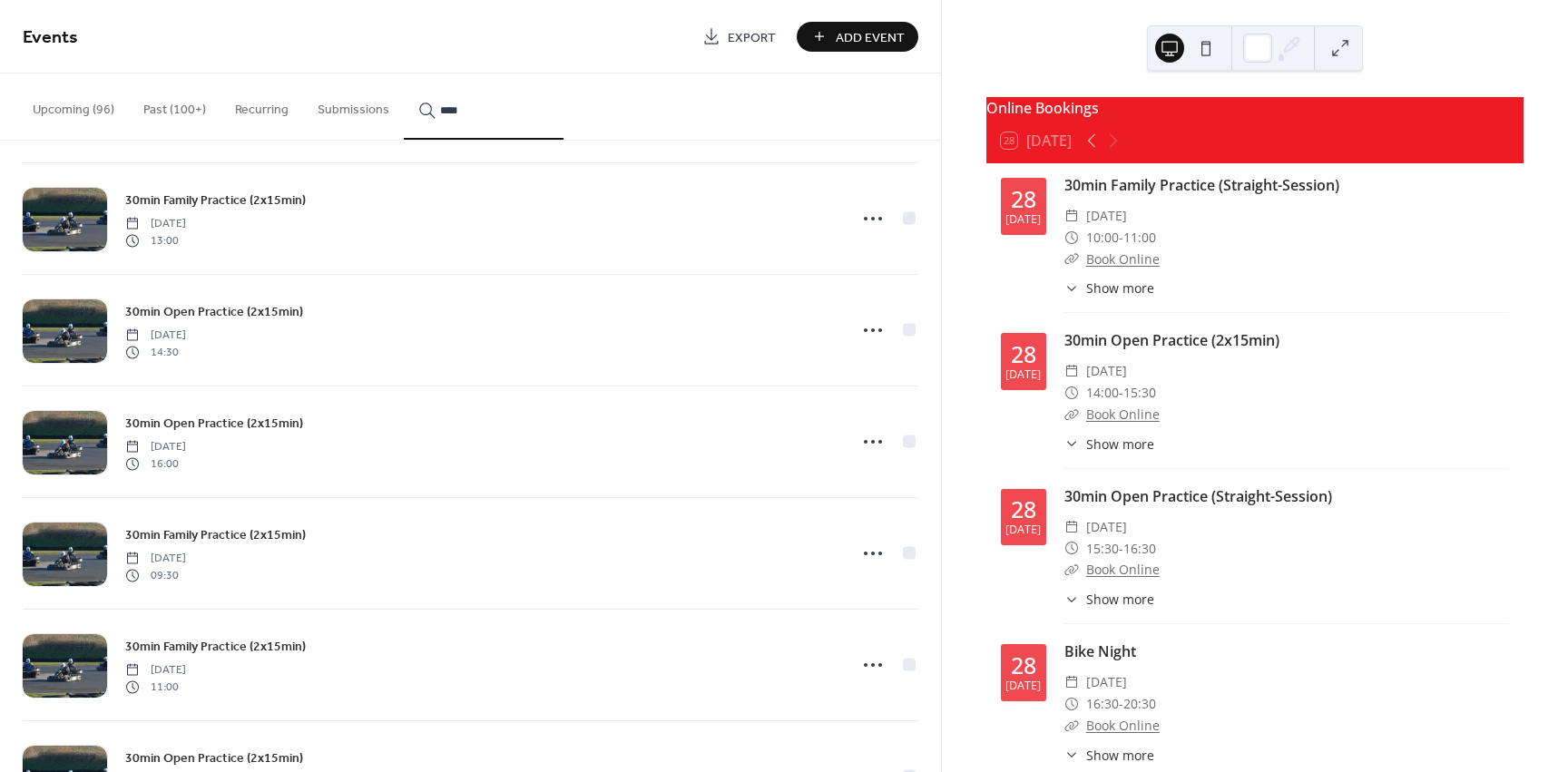 scroll, scrollTop: 816, scrollLeft: 0, axis: vertical 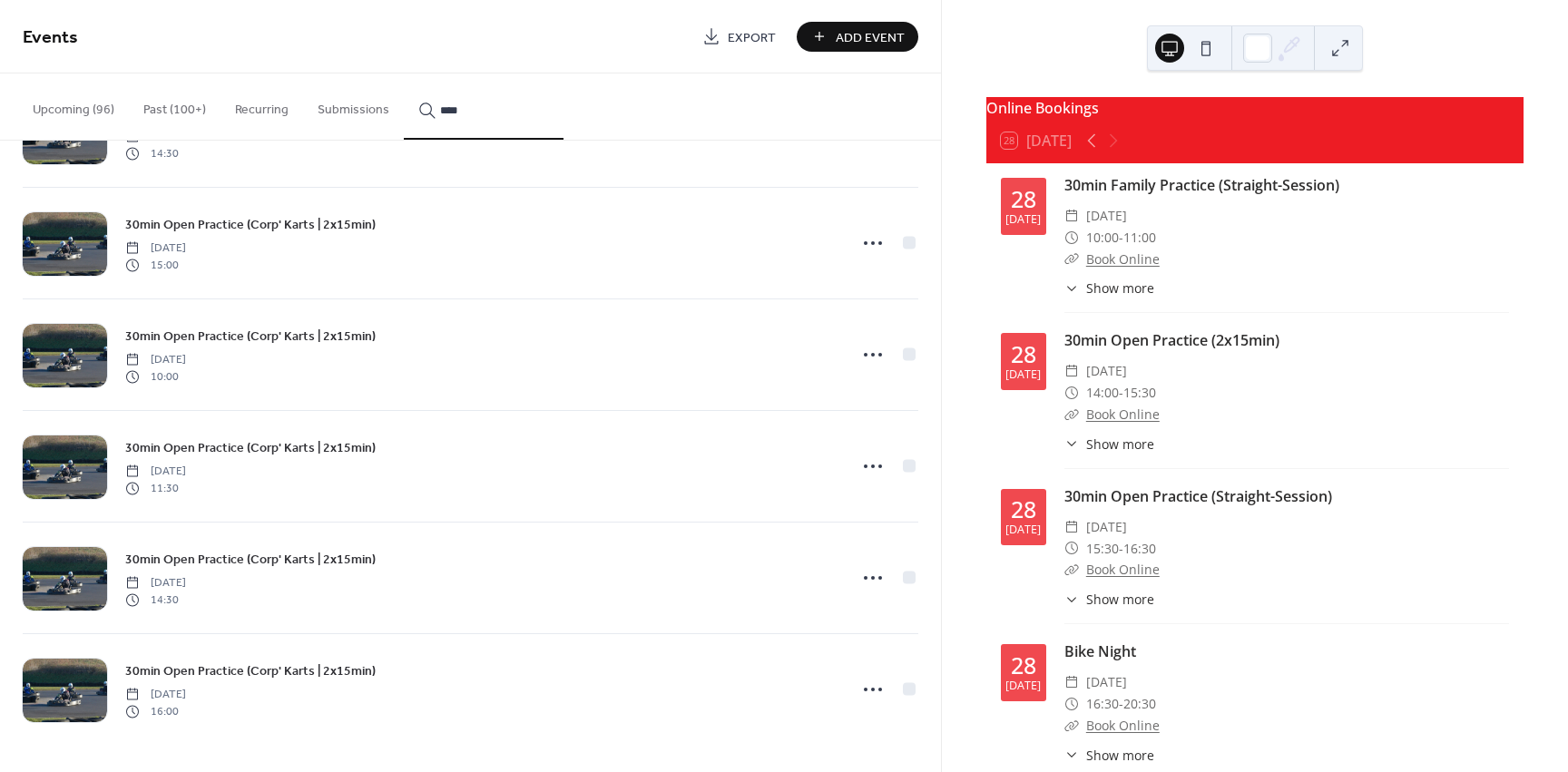 type on "****" 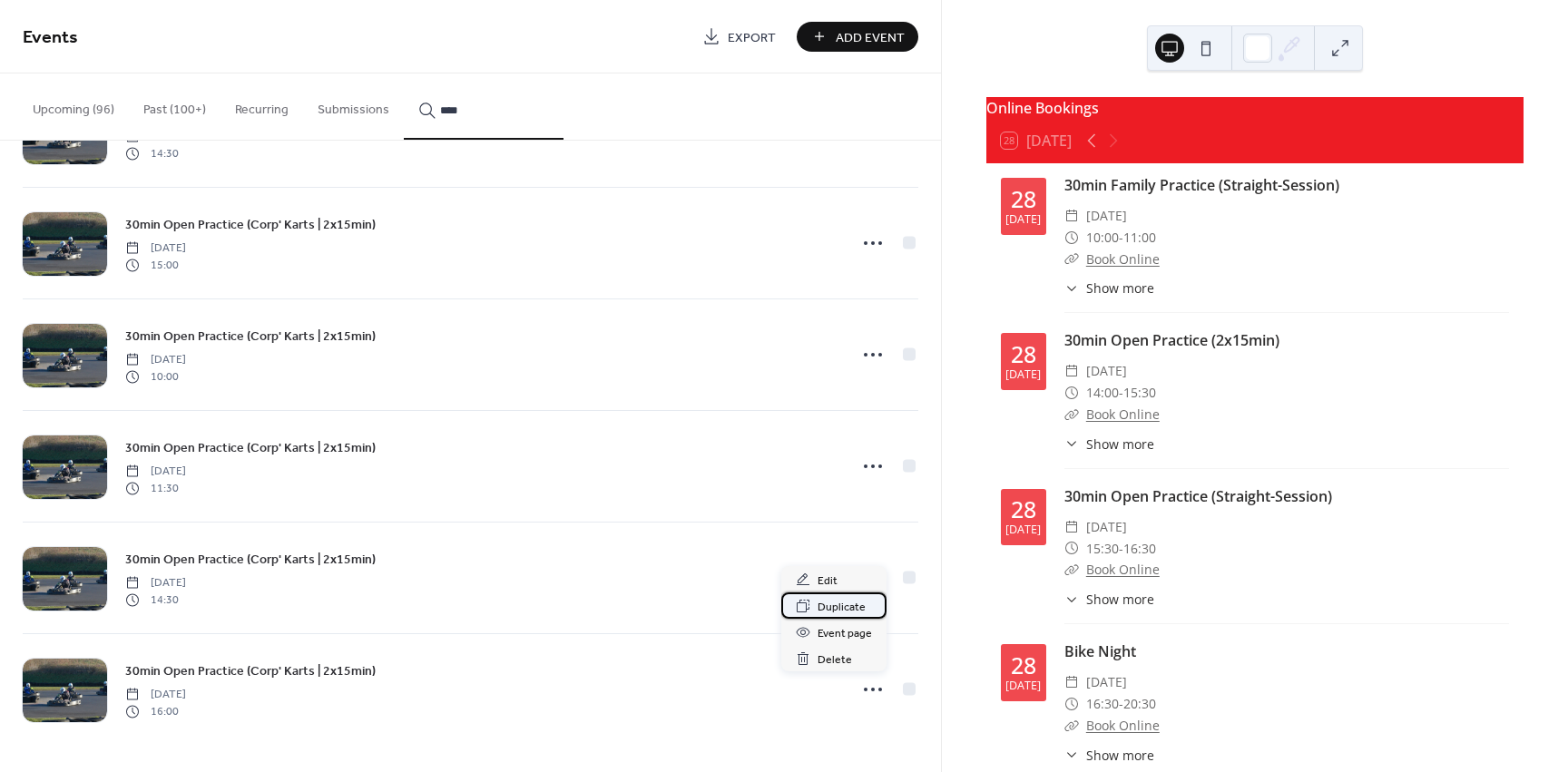 click on "Duplicate" at bounding box center [841, 607] 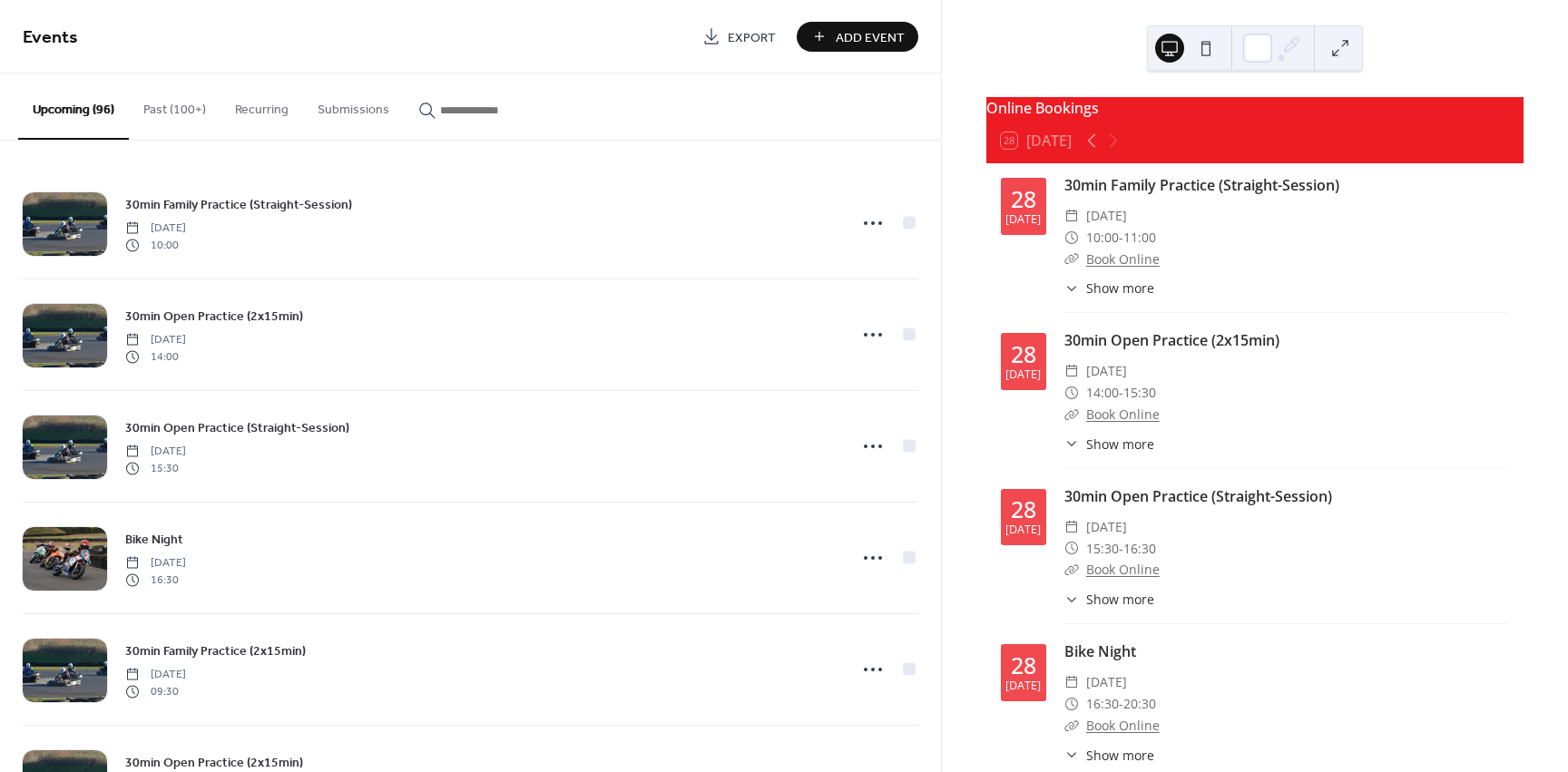 scroll, scrollTop: 0, scrollLeft: 0, axis: both 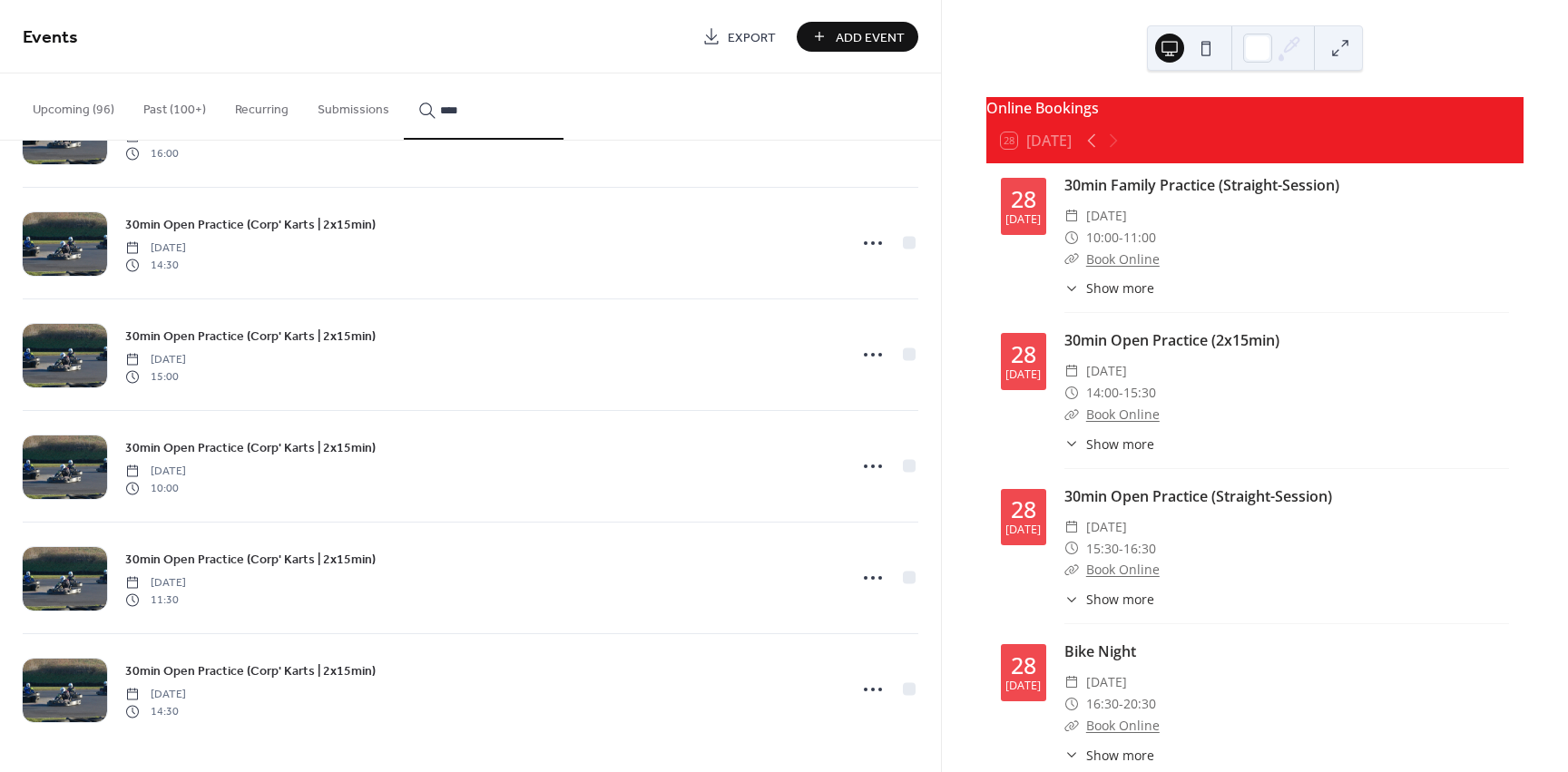 type on "****" 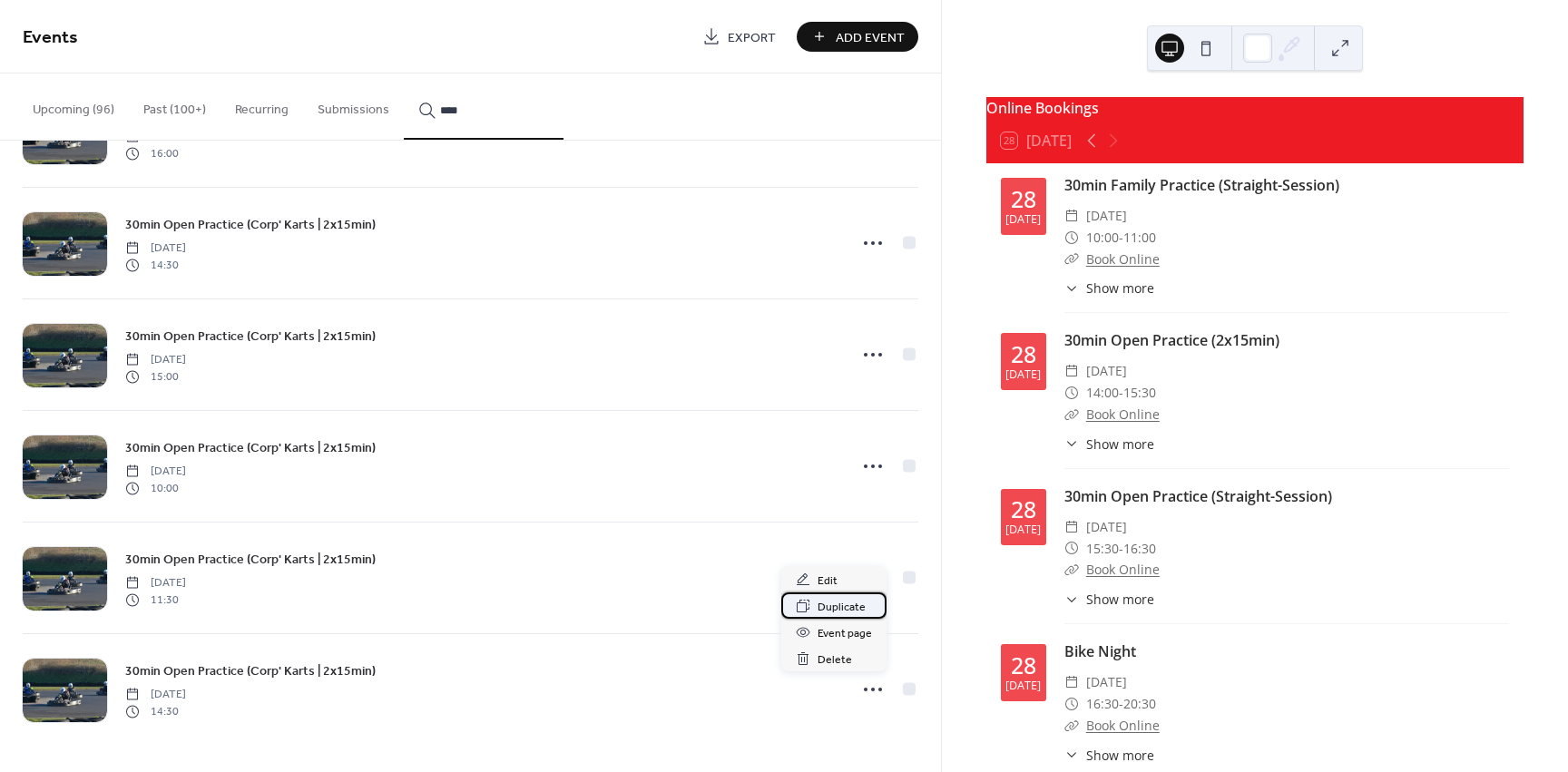 click on "Duplicate" at bounding box center (841, 607) 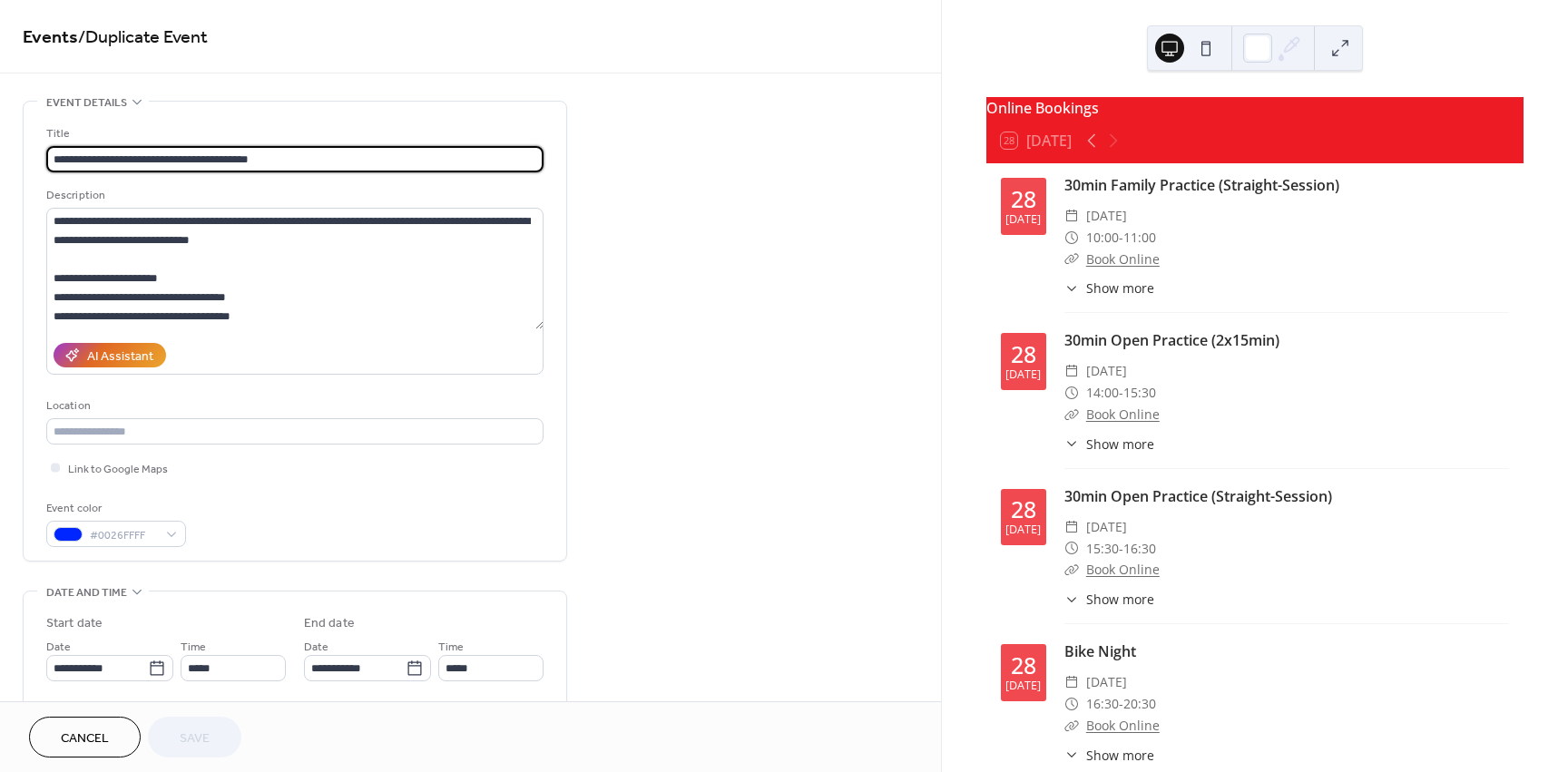 drag, startPoint x: 289, startPoint y: 160, endPoint x: 213, endPoint y: 162, distance: 76.02631 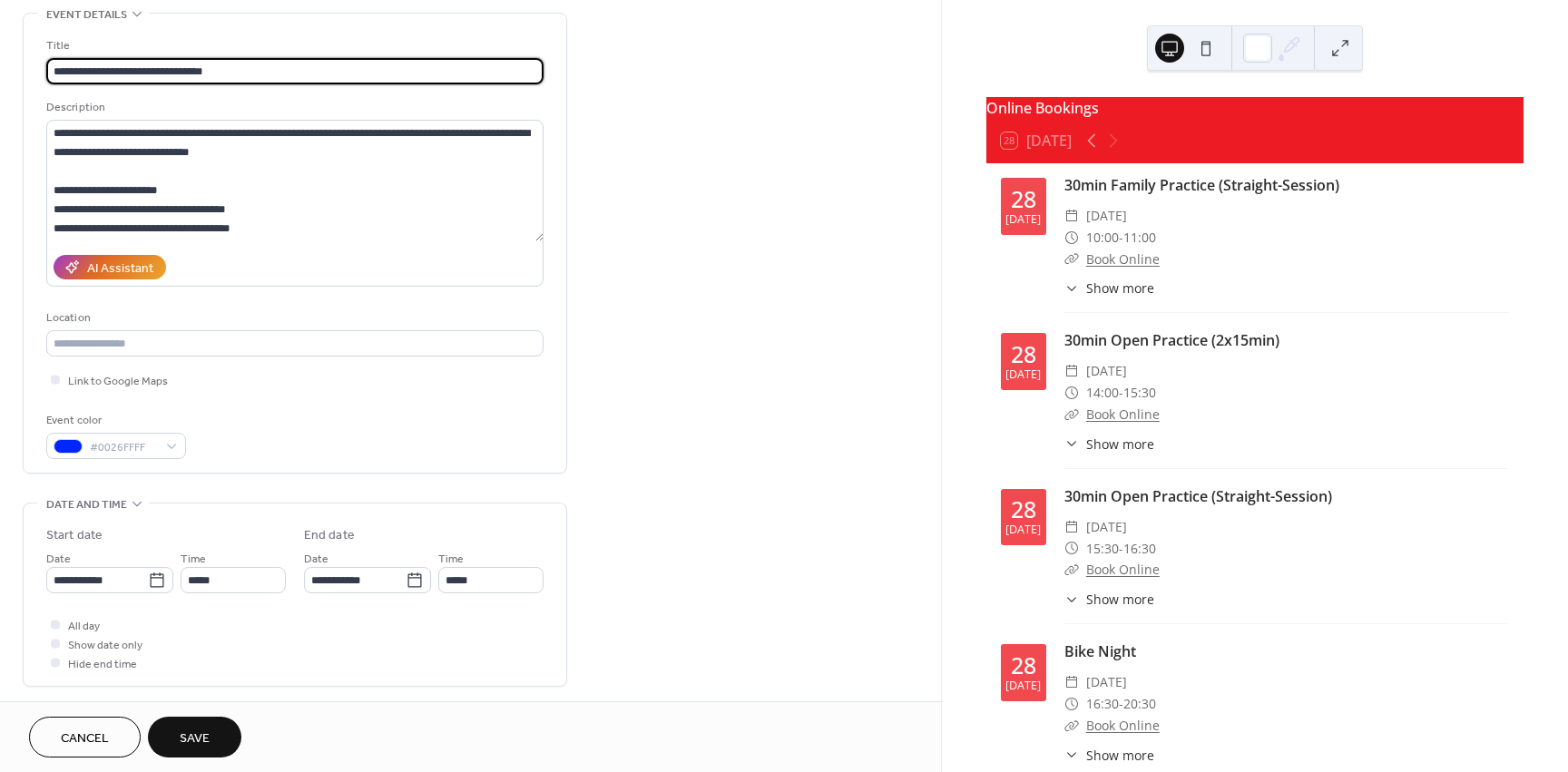 scroll, scrollTop: 91, scrollLeft: 0, axis: vertical 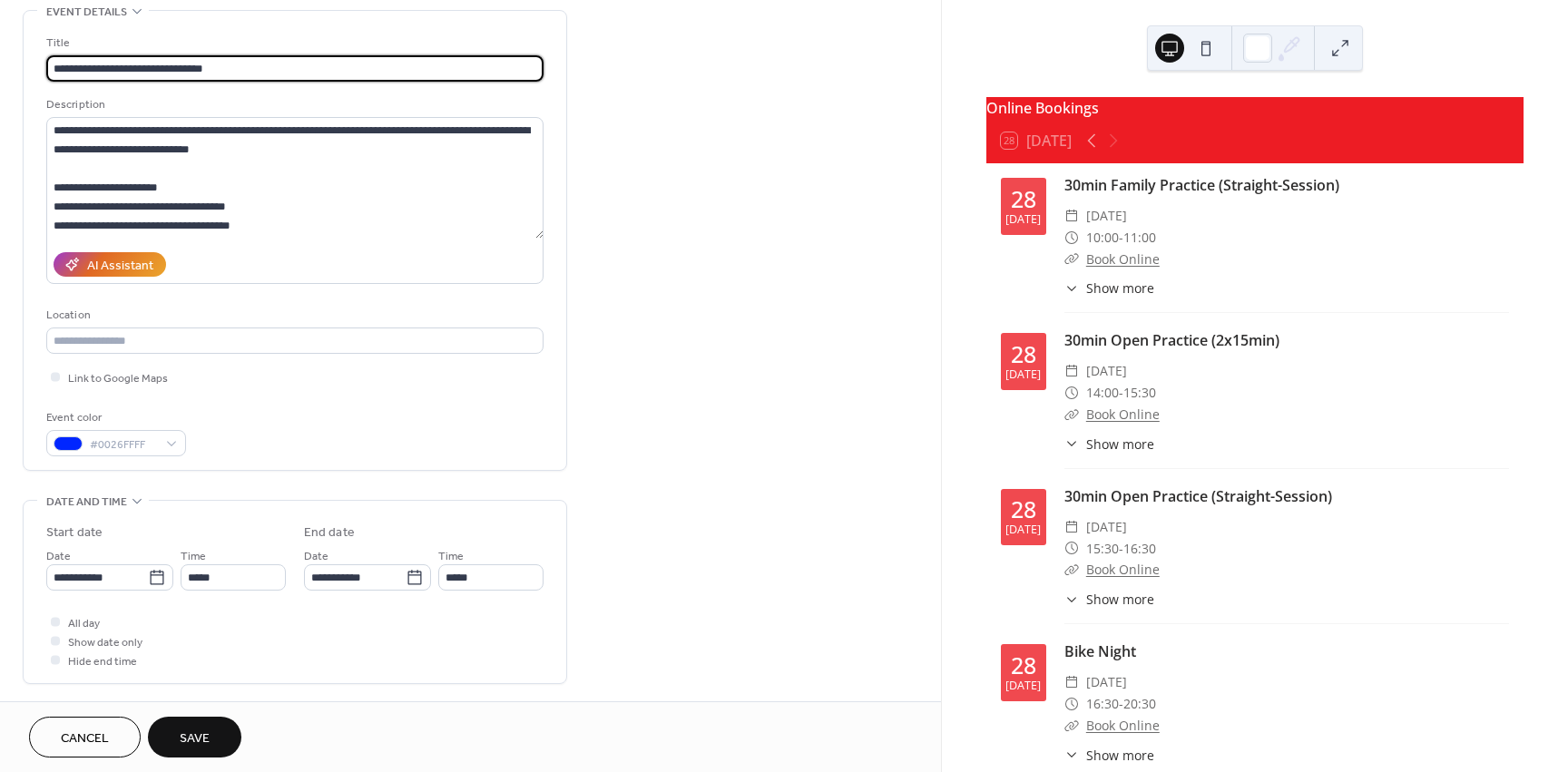 type on "**********" 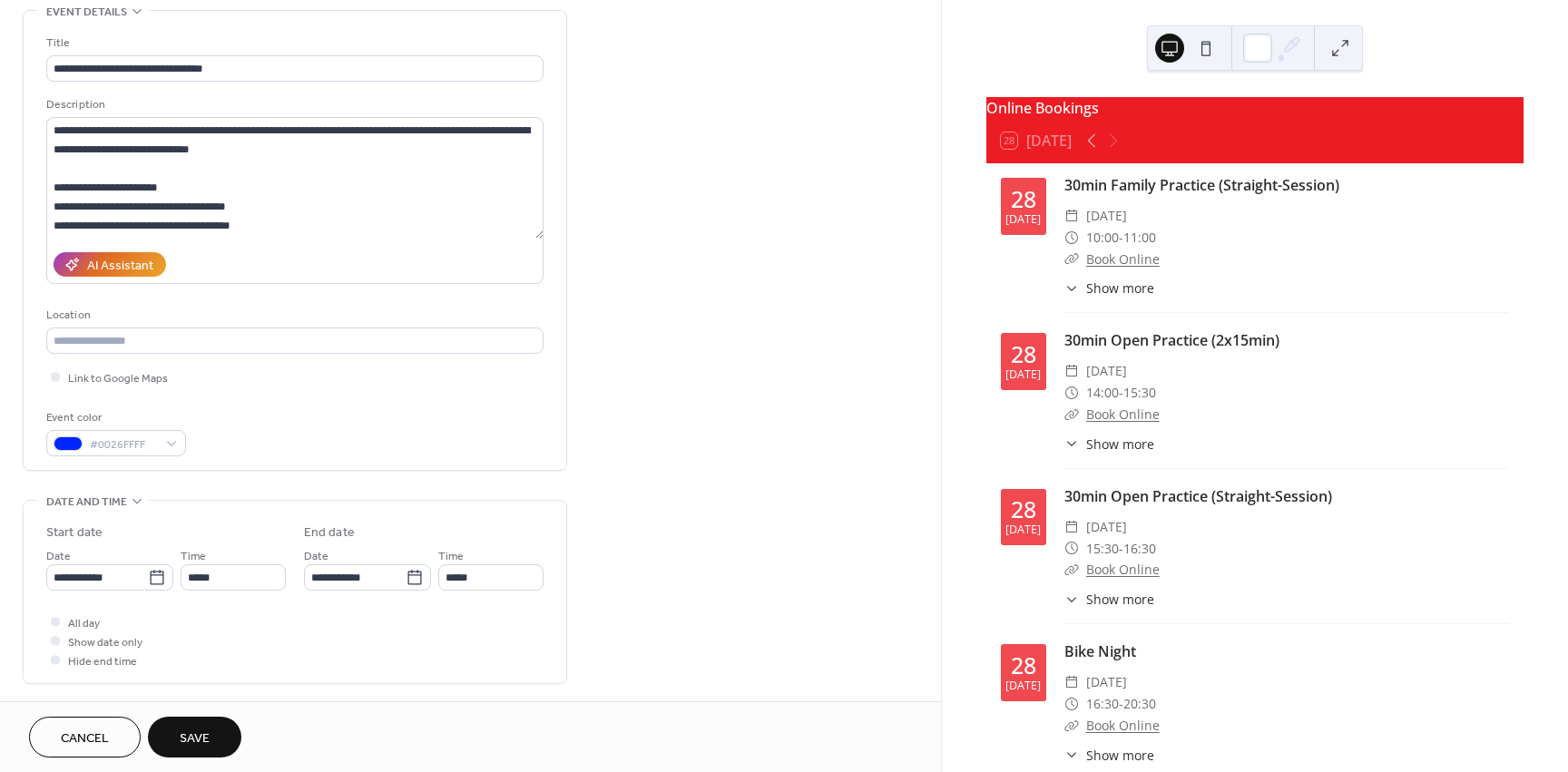click on "**********" at bounding box center [470, 633] 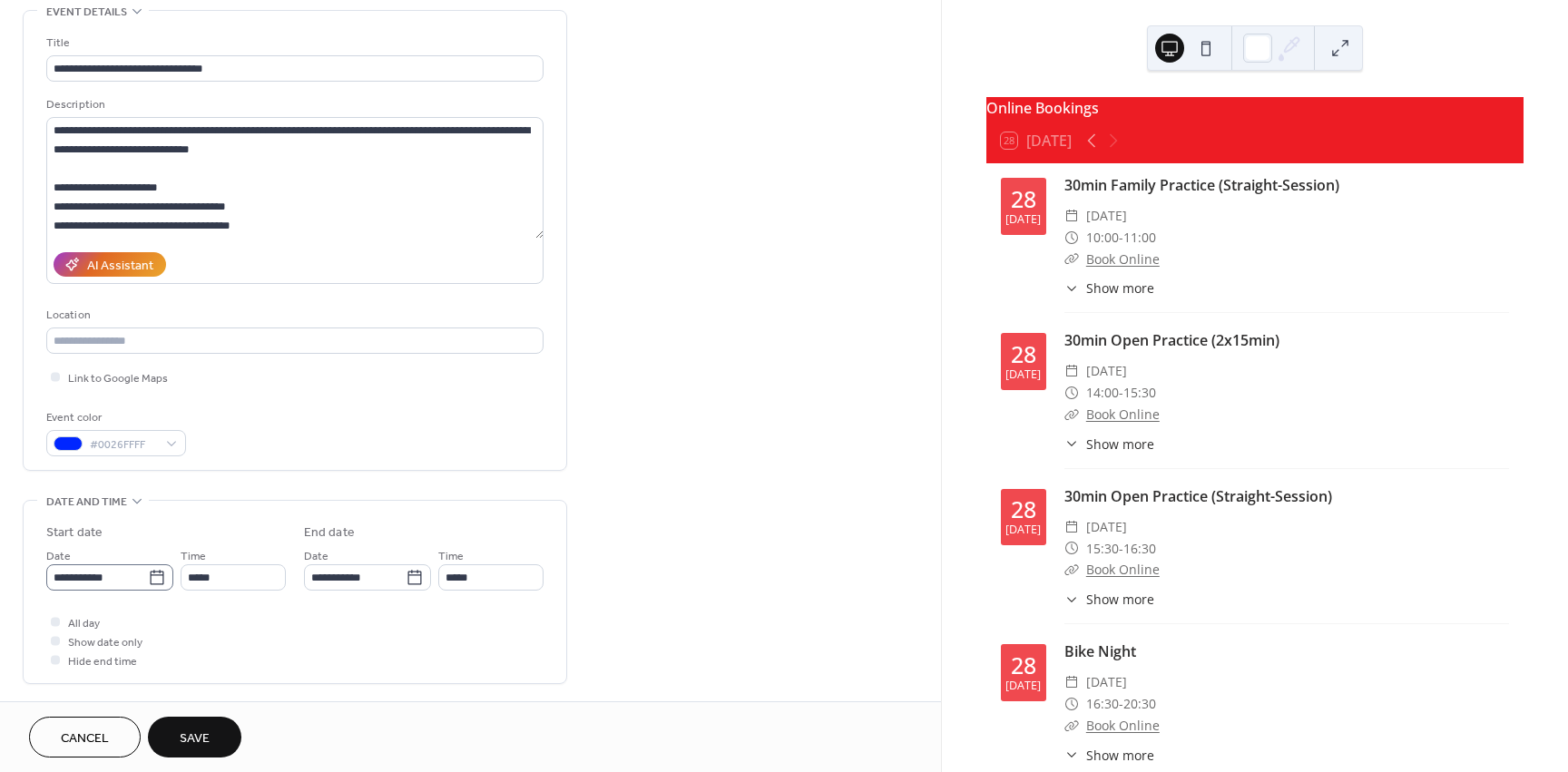 click 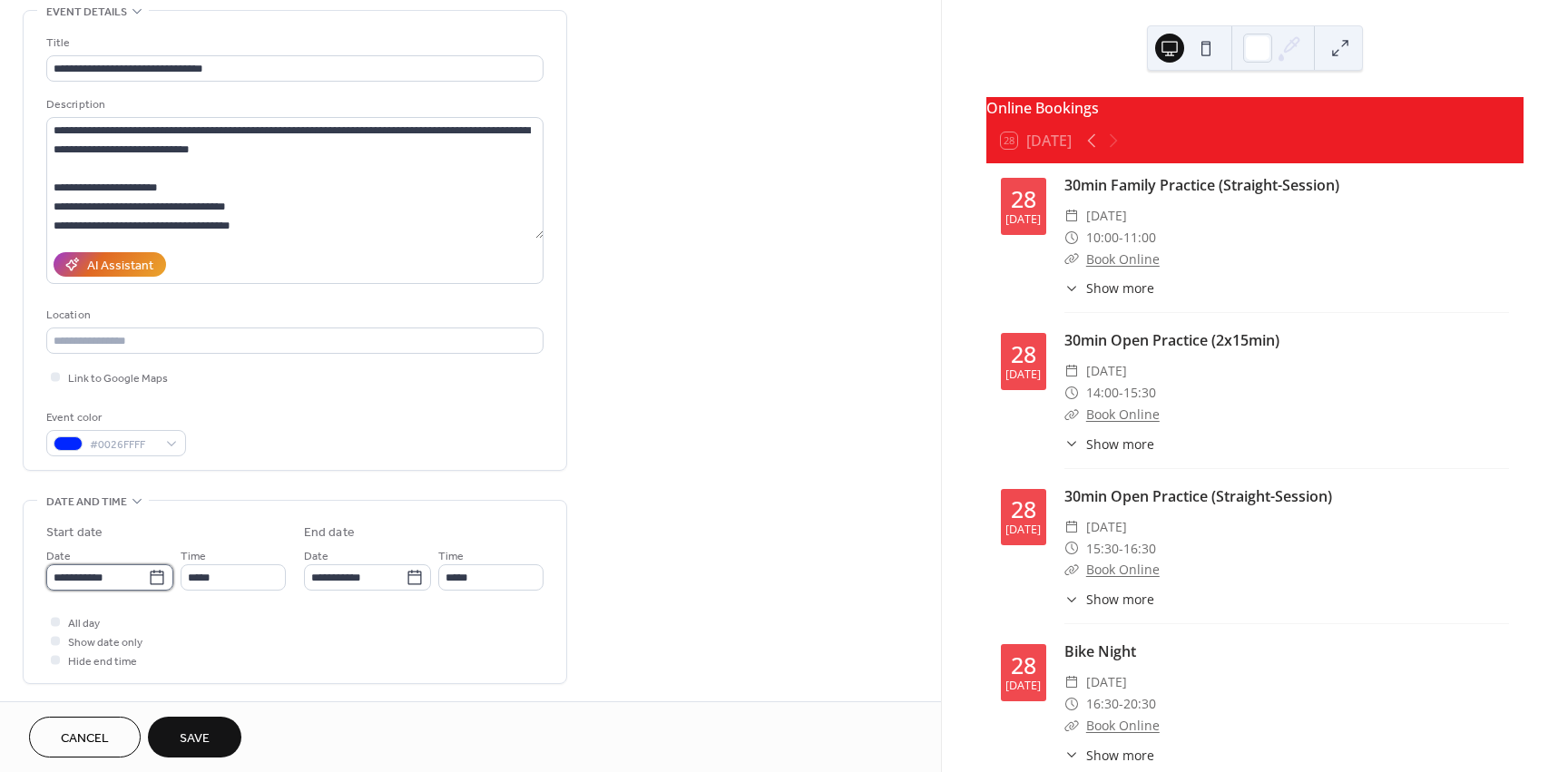 click on "**********" at bounding box center [97, 577] 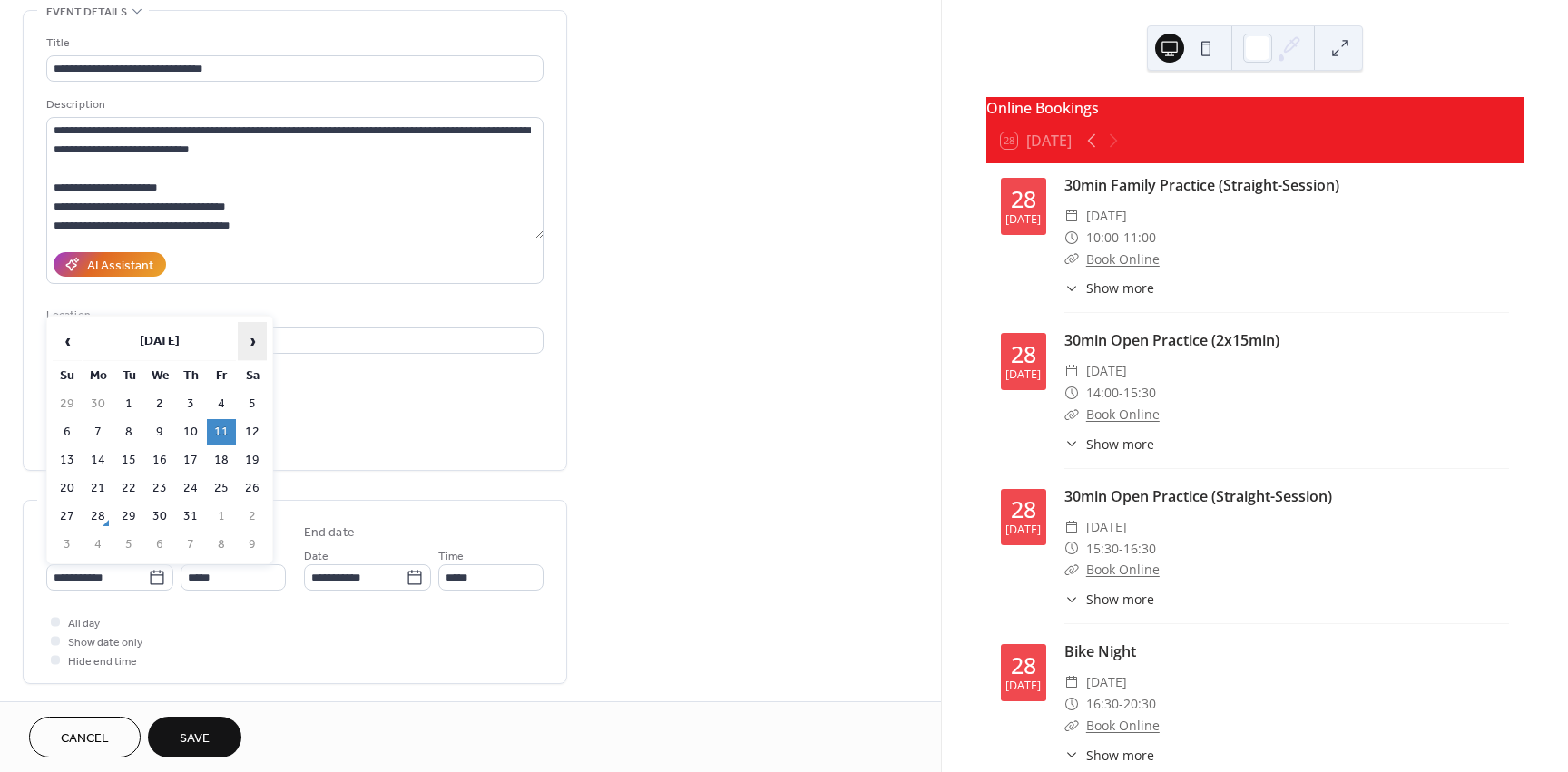 click on "›" at bounding box center [252, 341] 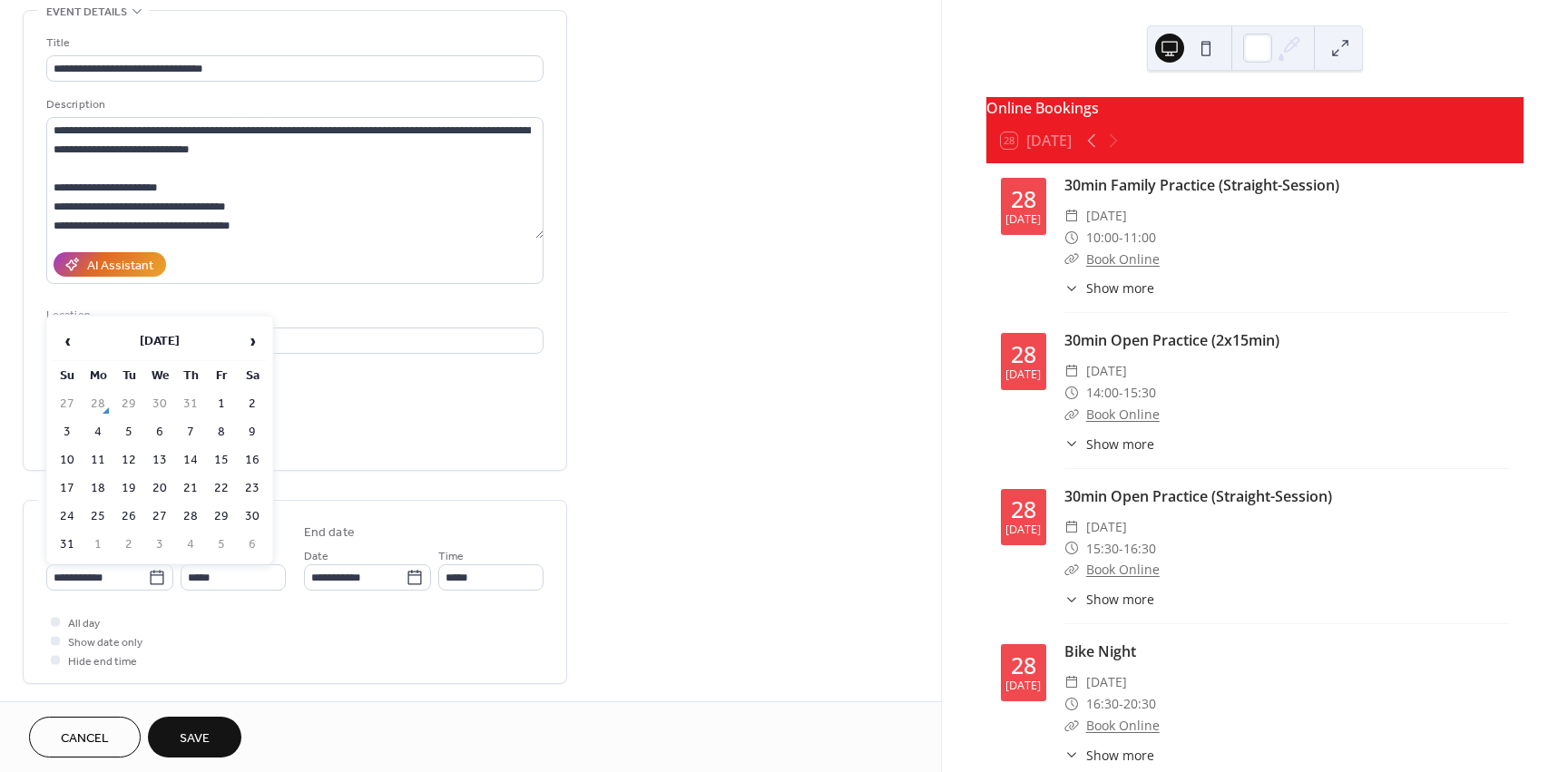 drag, startPoint x: 818, startPoint y: 315, endPoint x: 1529, endPoint y: 132, distance: 734.173 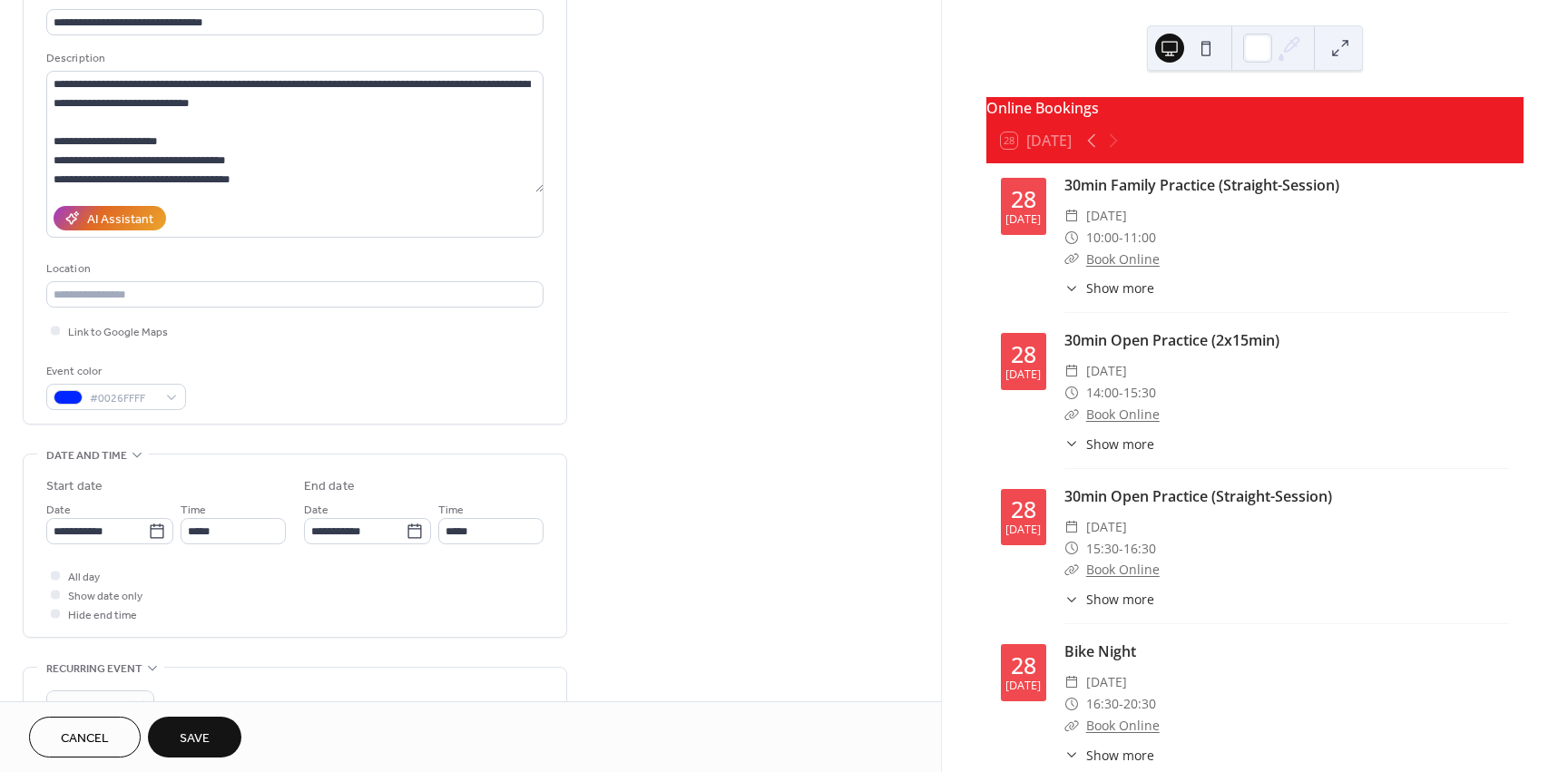 scroll, scrollTop: 181, scrollLeft: 0, axis: vertical 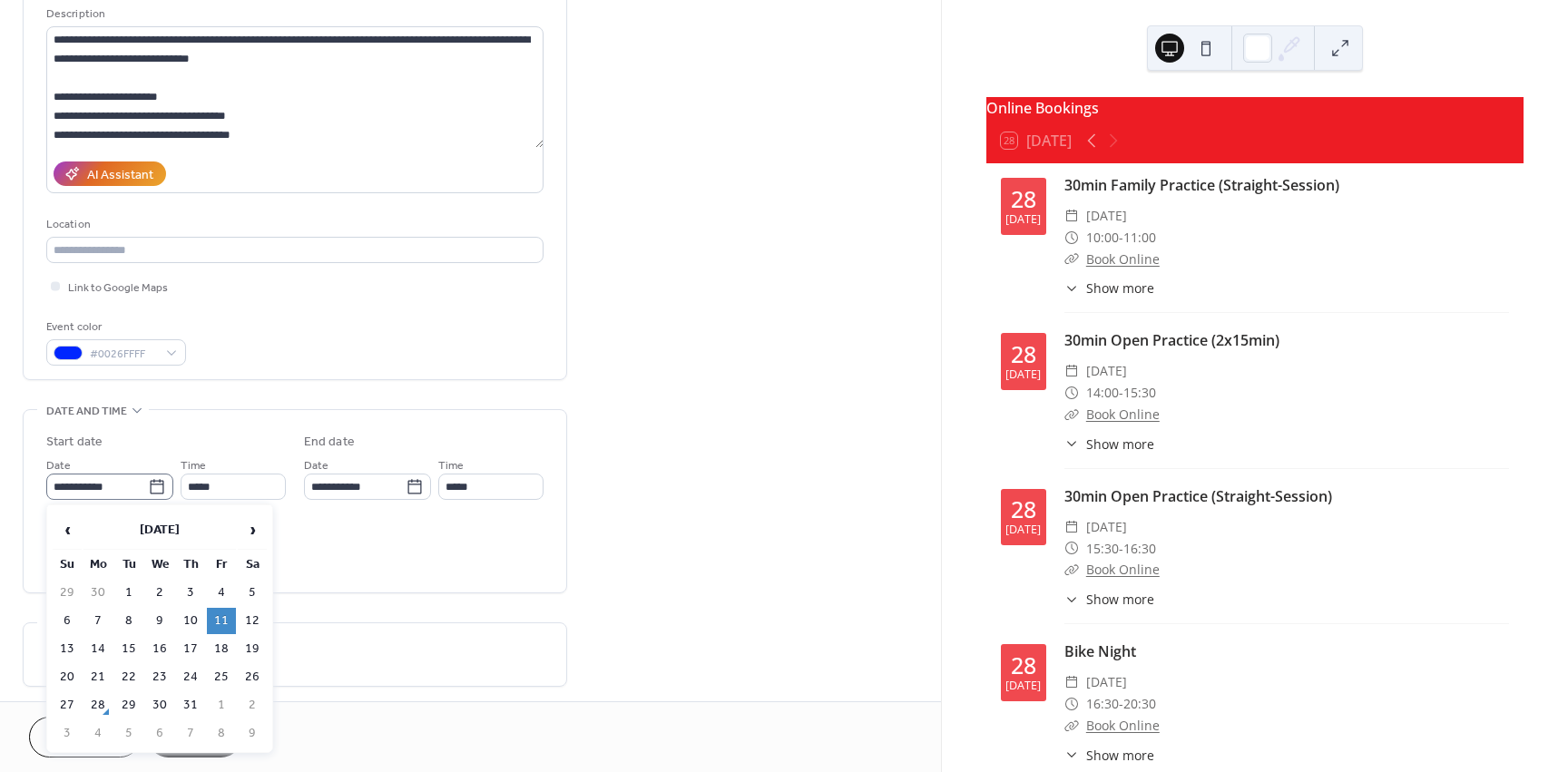 click 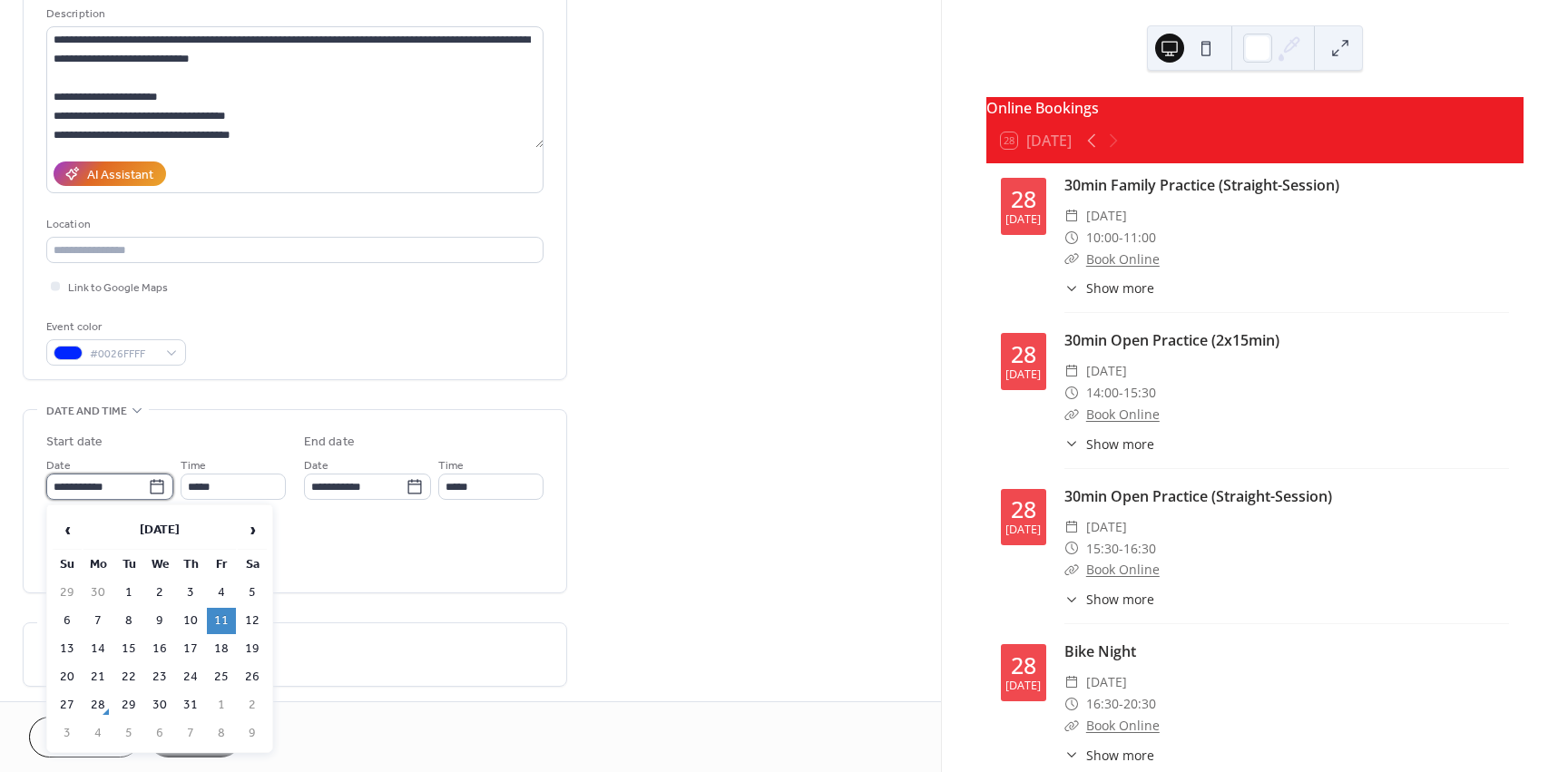 click on "**********" at bounding box center (97, 486) 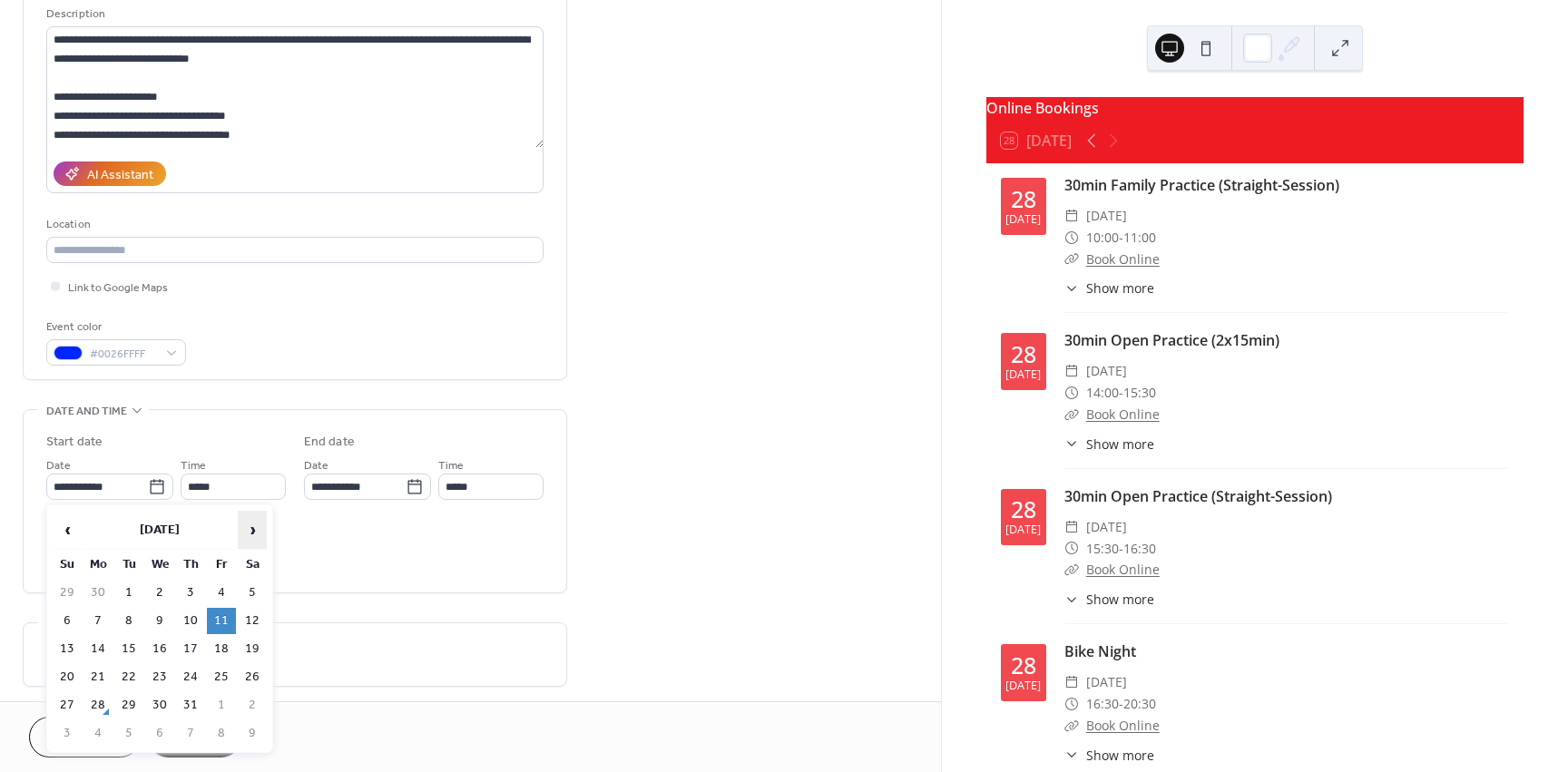 click on "›" at bounding box center [252, 530] 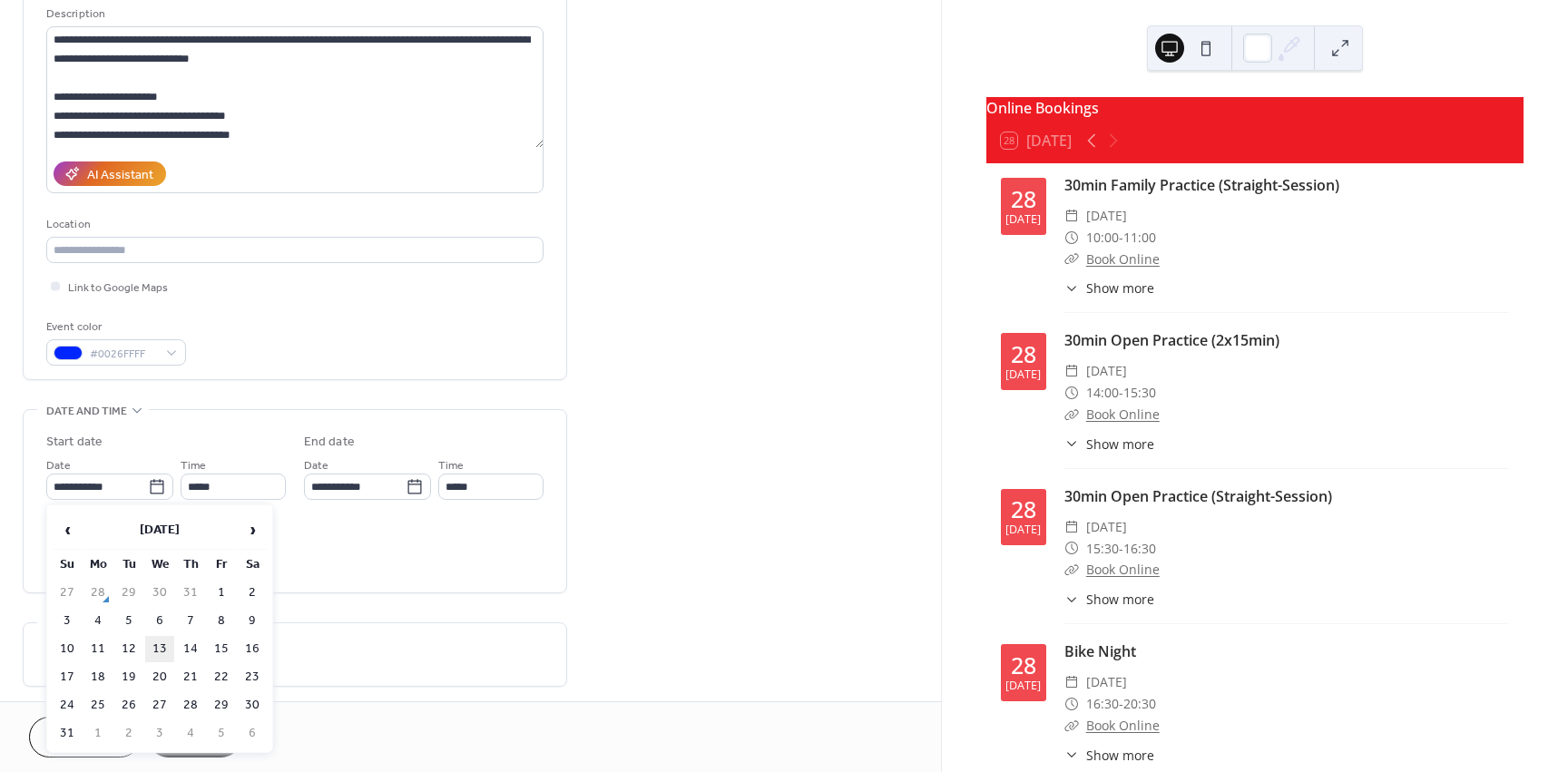 click on "13" at bounding box center (160, 649) 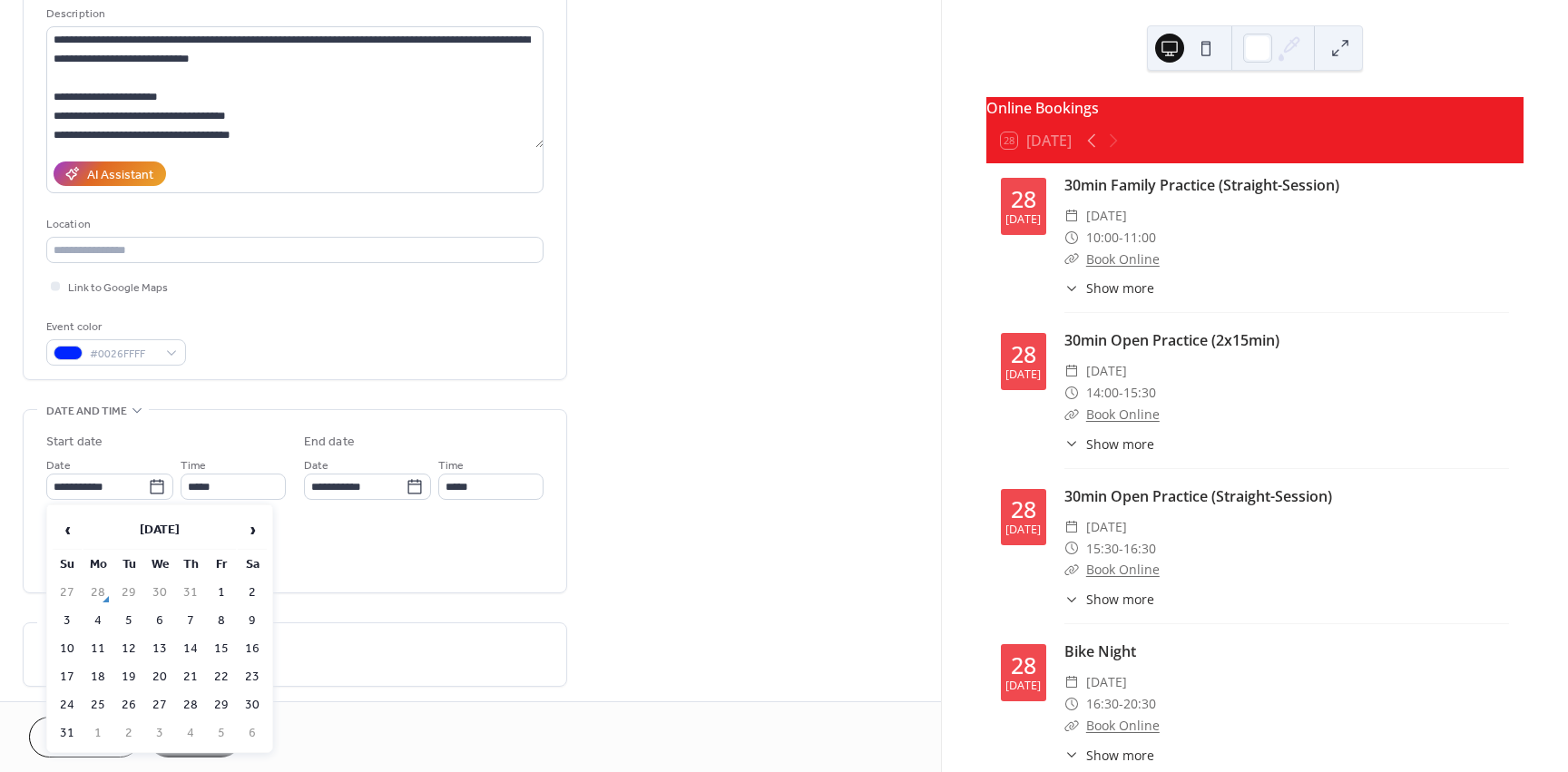 type on "**********" 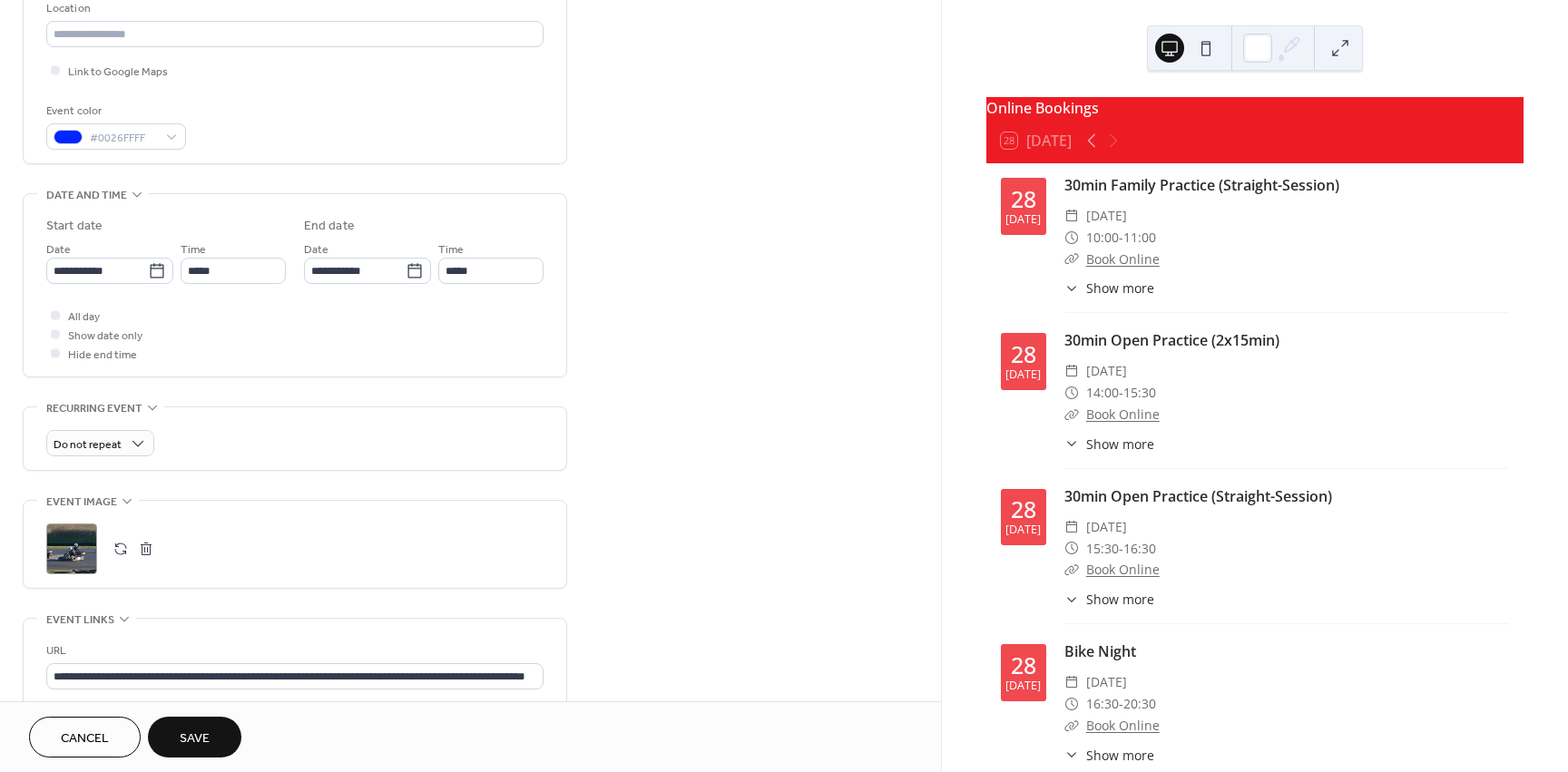scroll, scrollTop: 454, scrollLeft: 0, axis: vertical 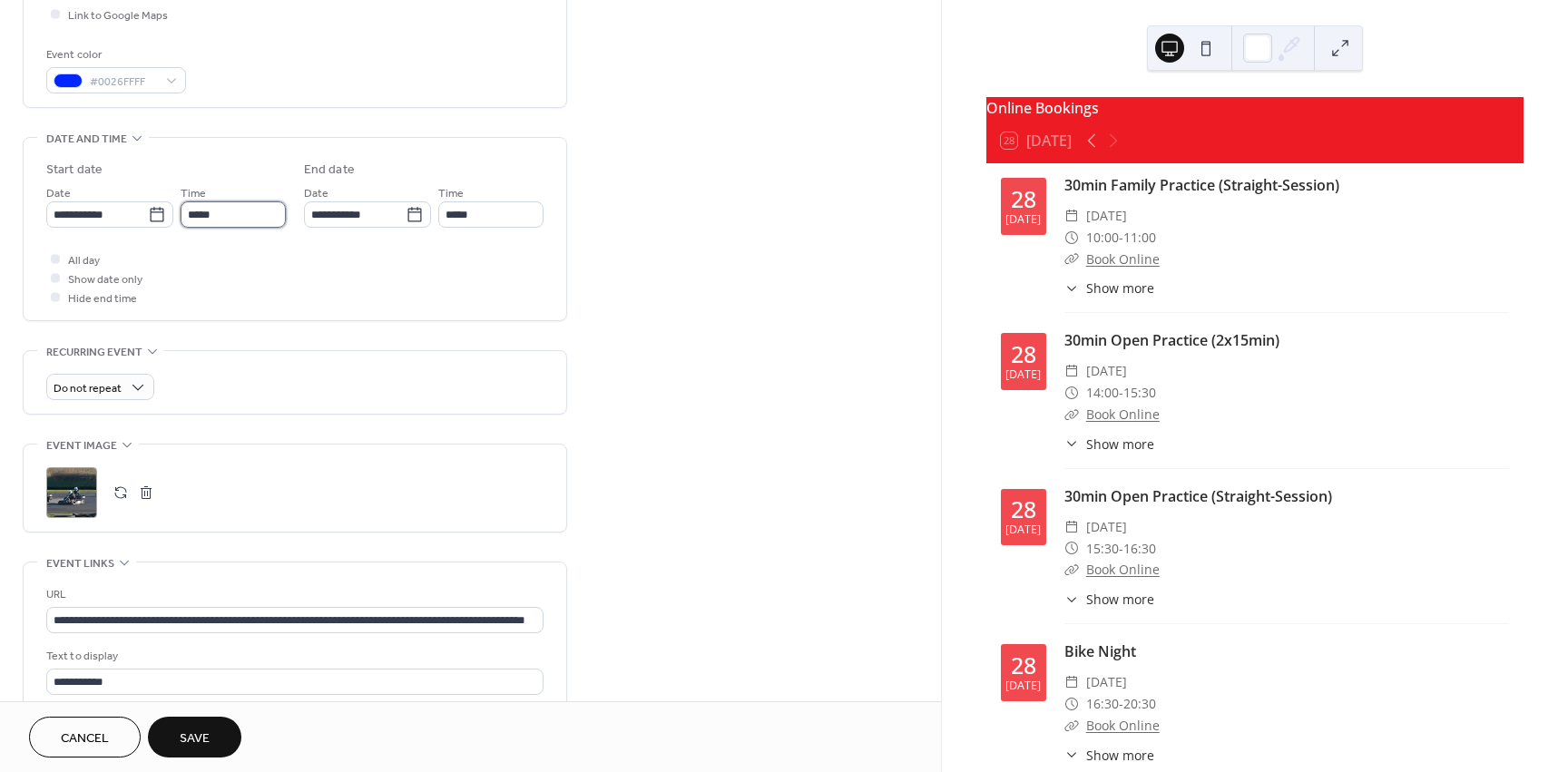 click on "*****" at bounding box center [233, 214] 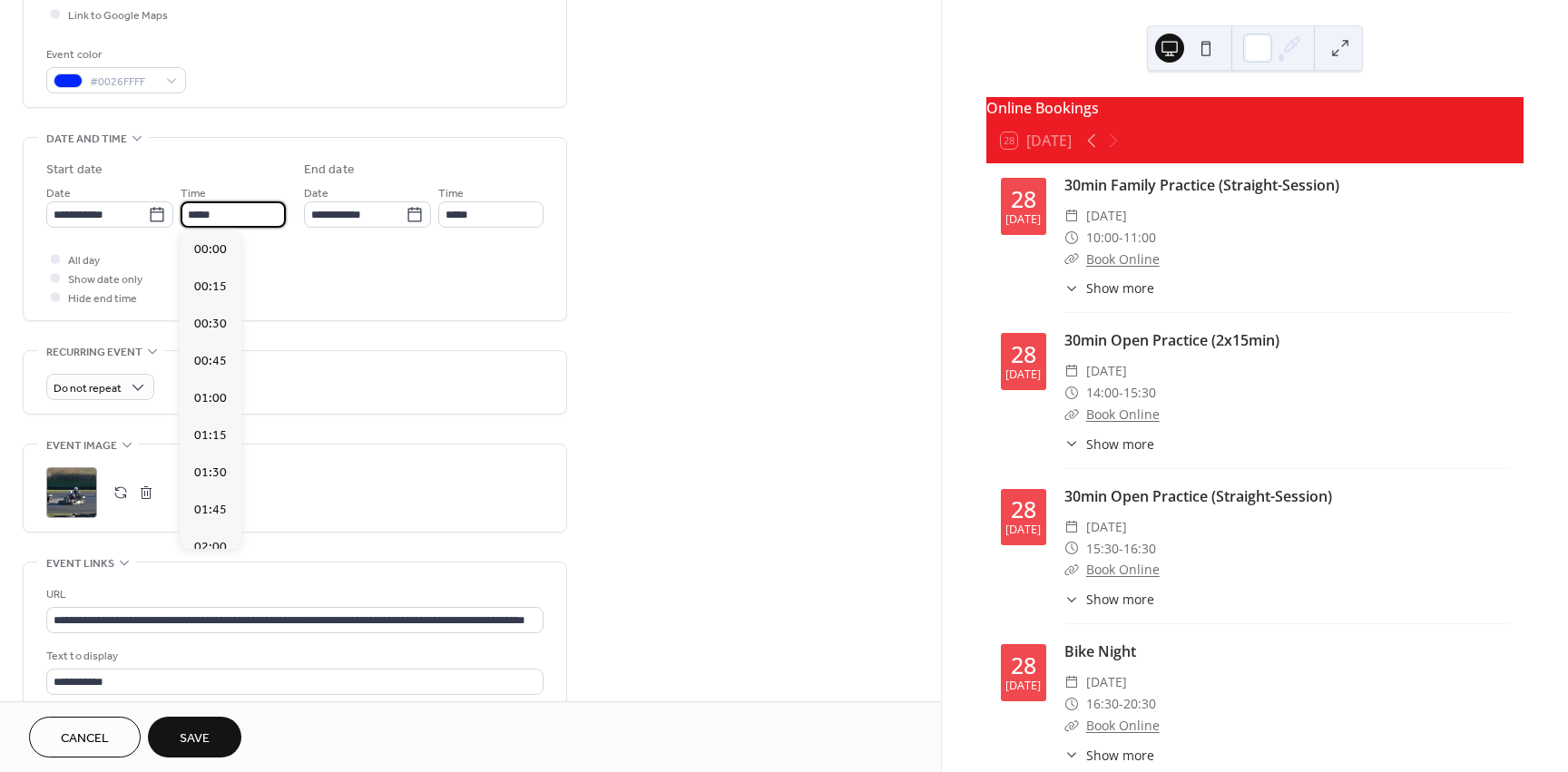 scroll, scrollTop: 2157, scrollLeft: 0, axis: vertical 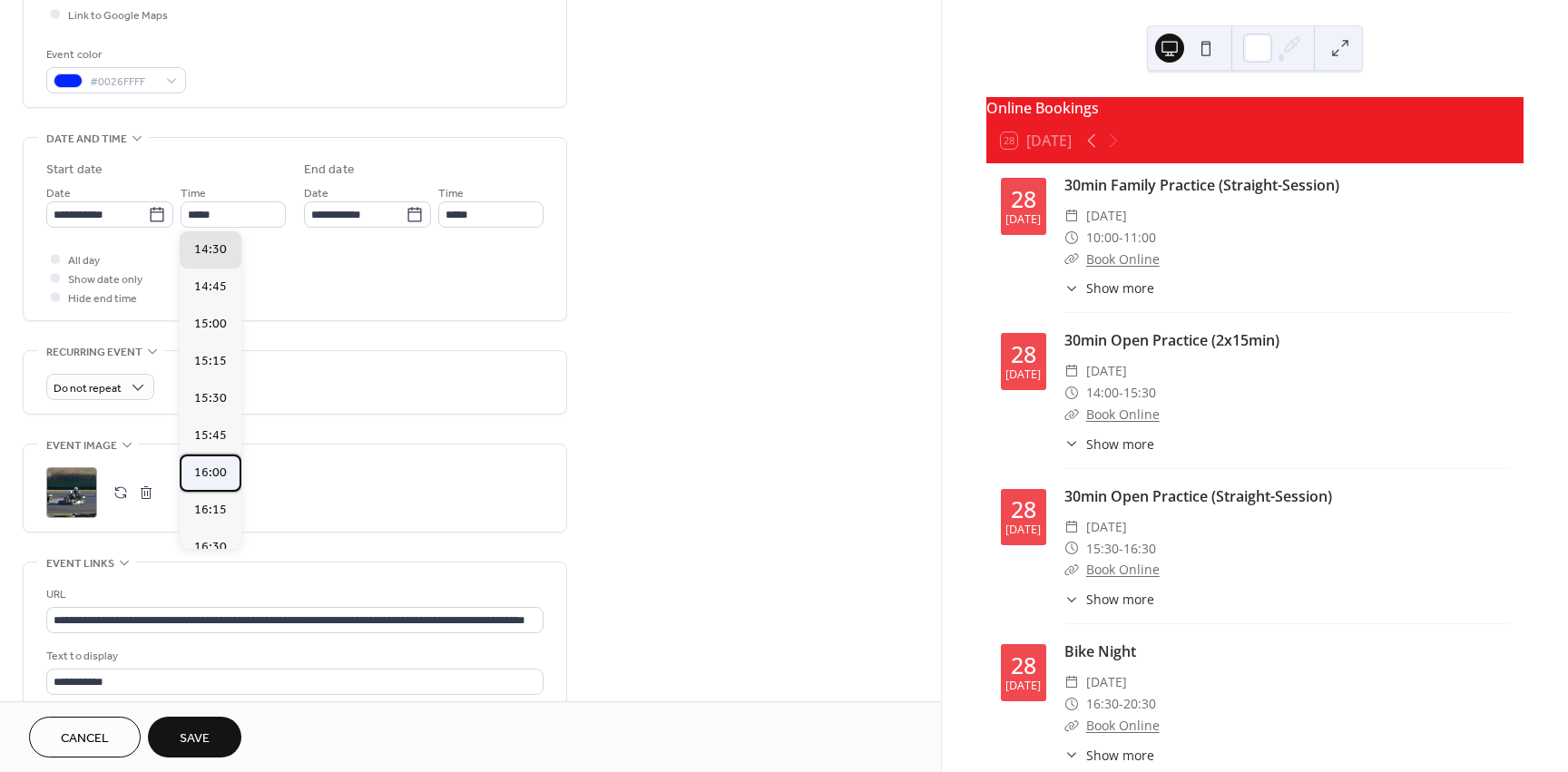 click on "16:00" at bounding box center [211, 473] 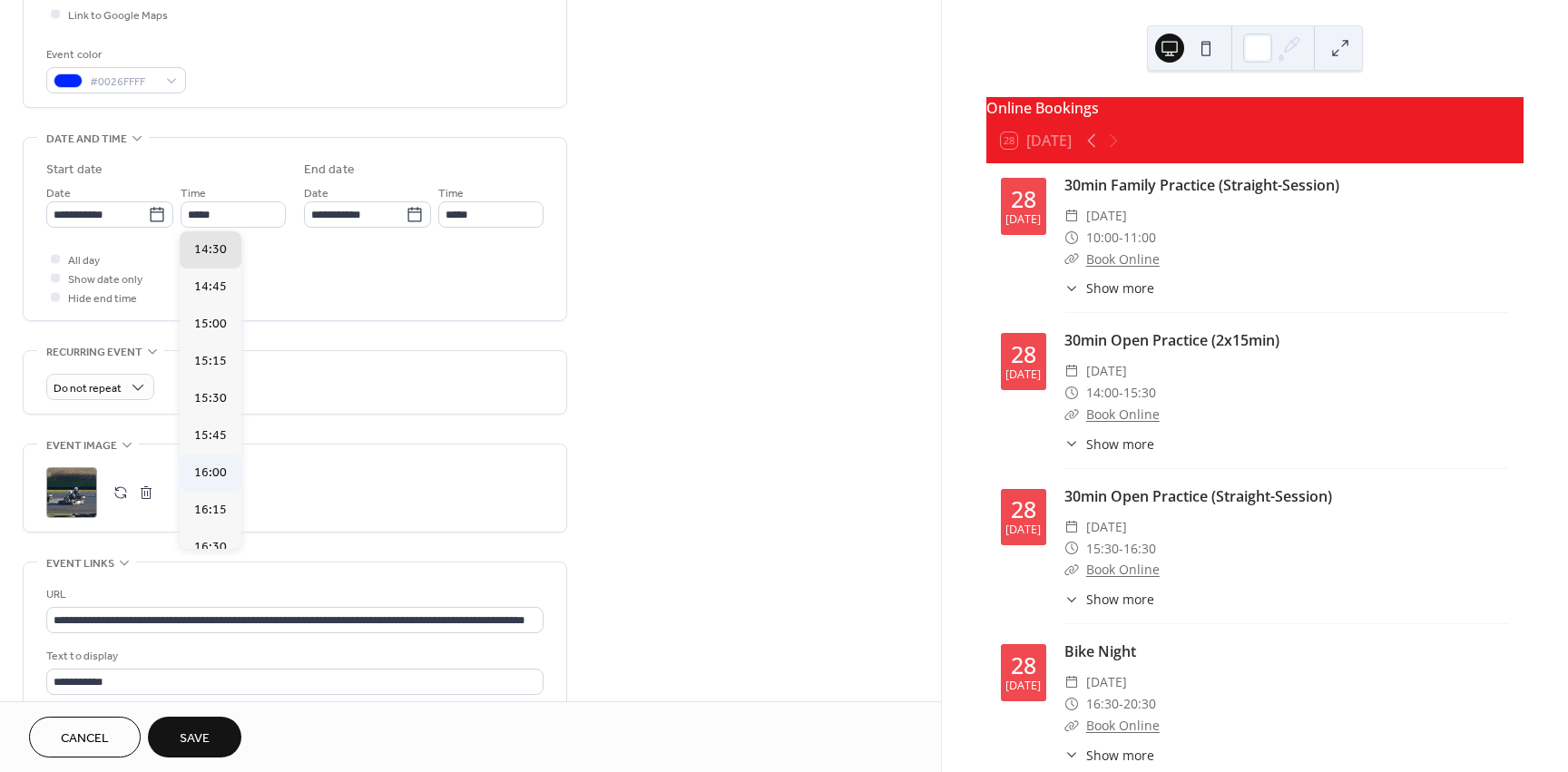 type on "*****" 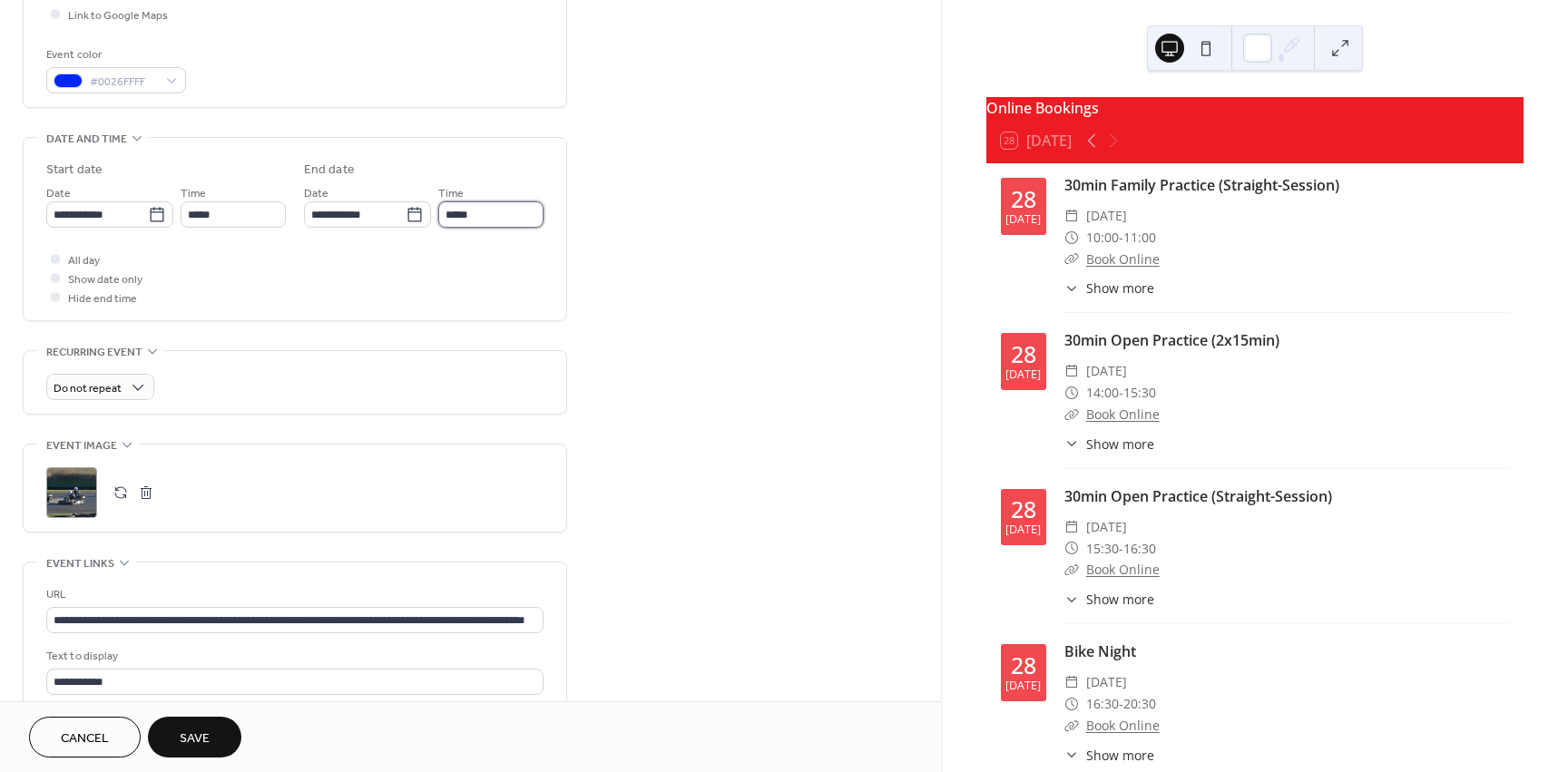 click on "*****" at bounding box center (491, 214) 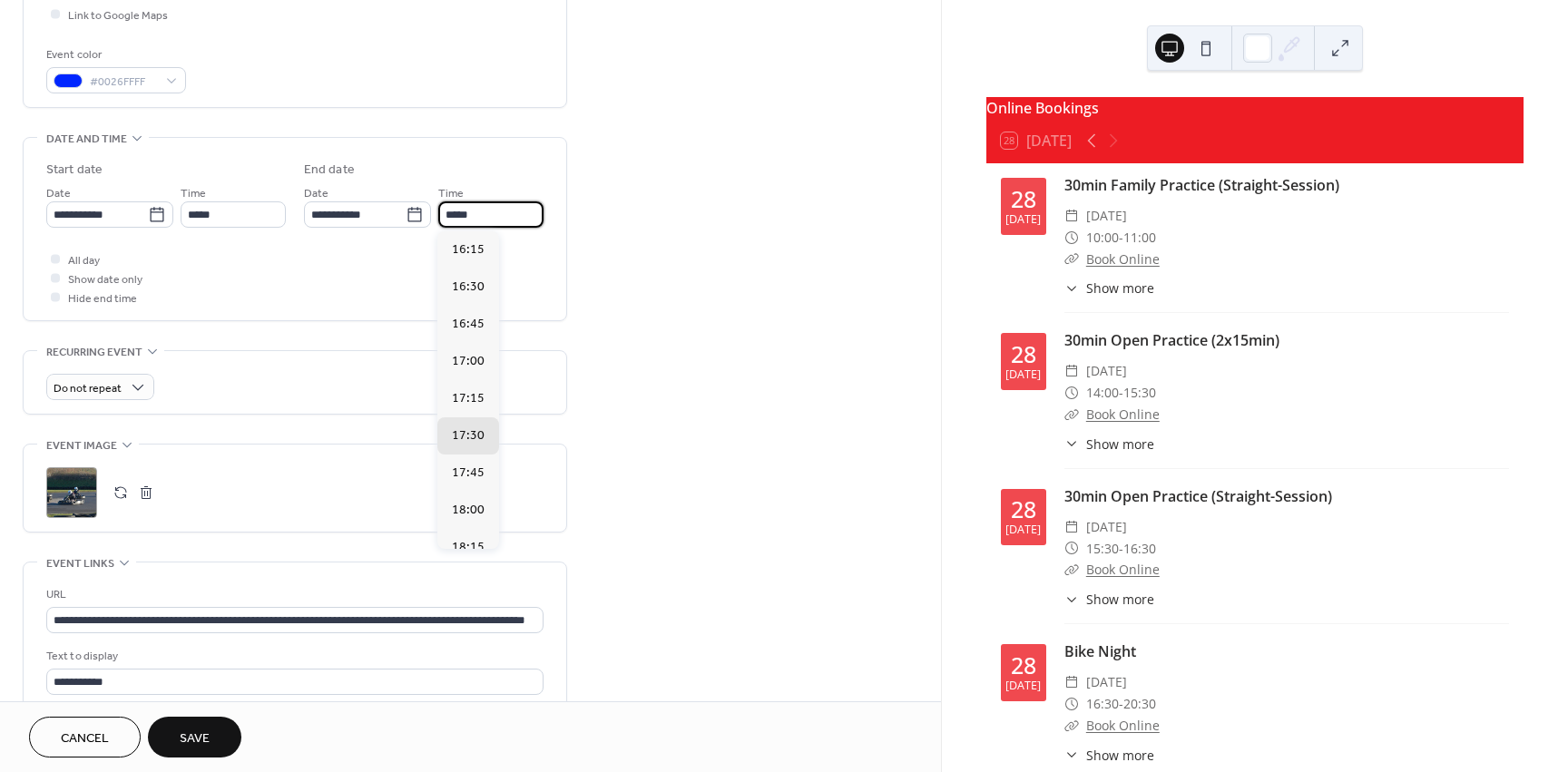 click on "*****" at bounding box center [491, 214] 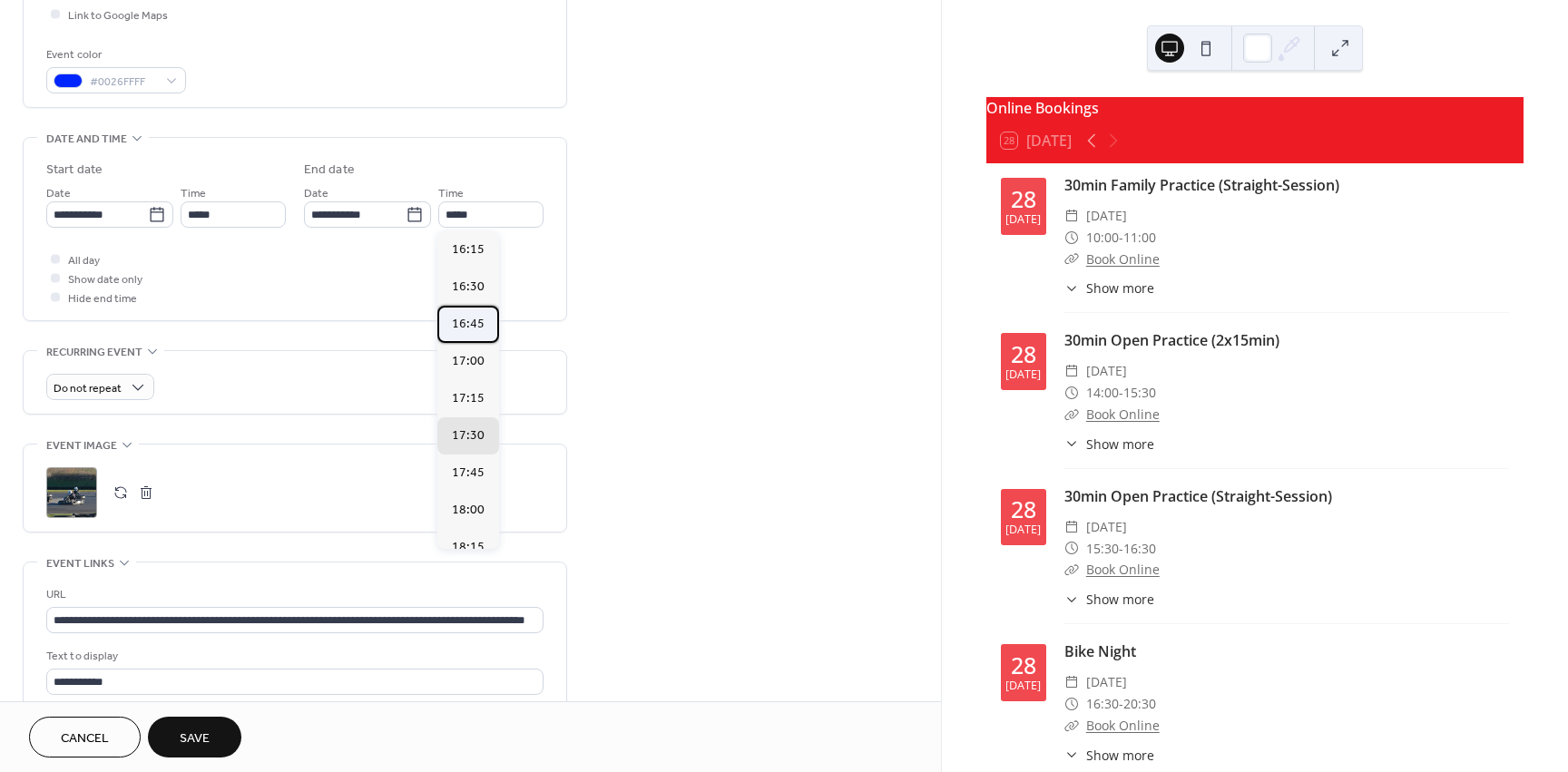 click on "16:45" at bounding box center (468, 324) 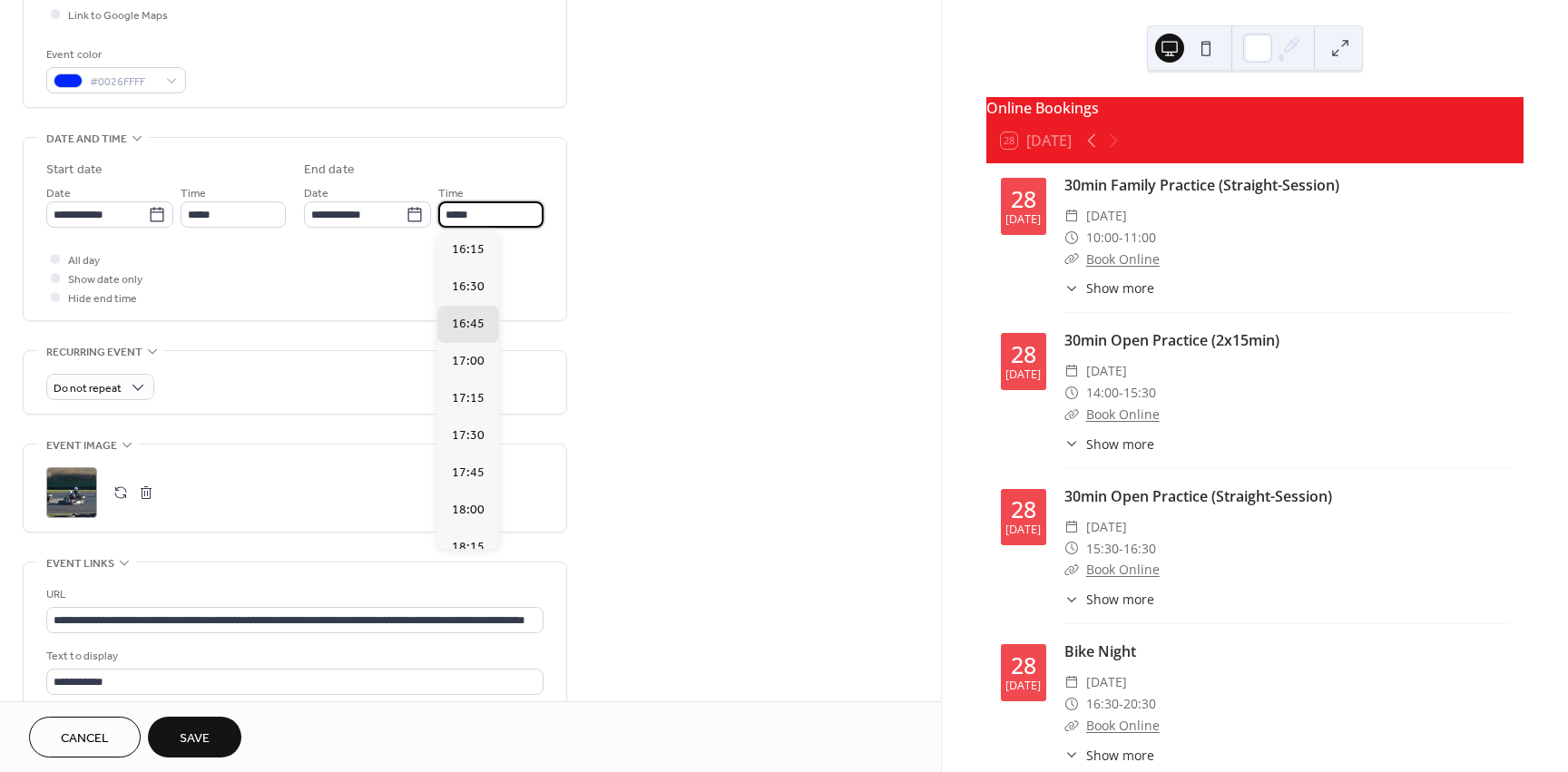 click on "*****" at bounding box center [491, 214] 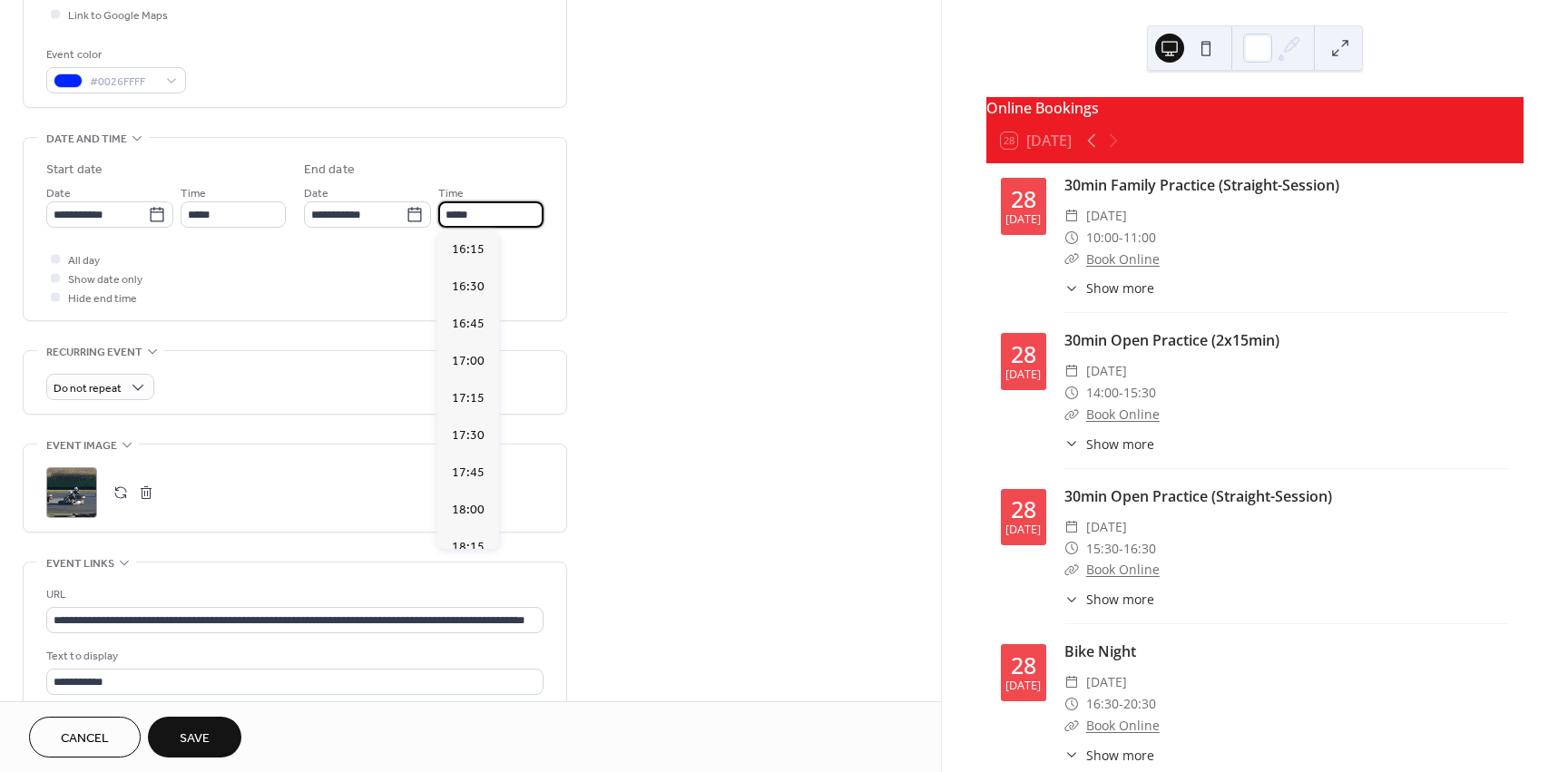 type on "*****" 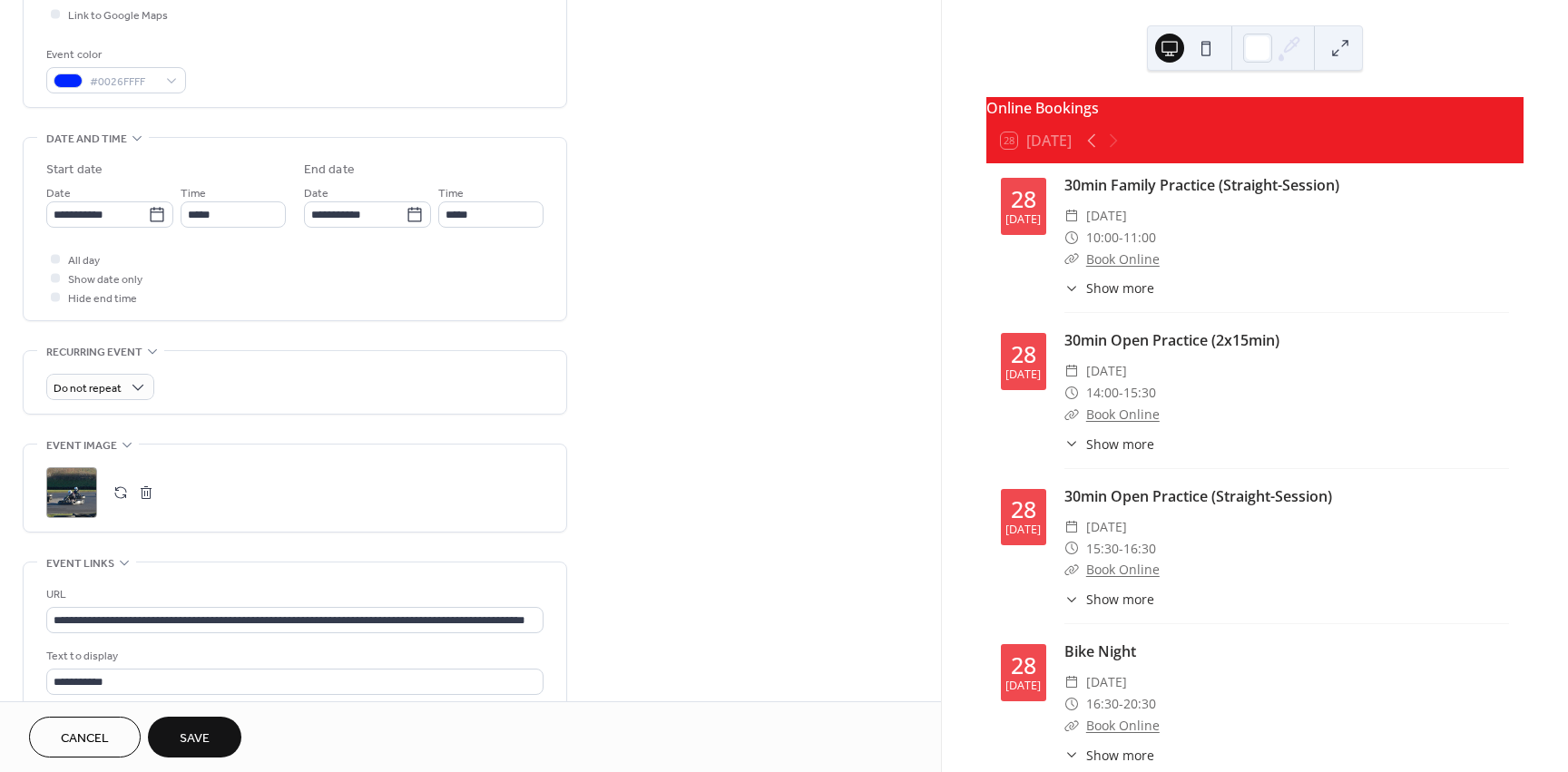 click on "**********" at bounding box center [470, 270] 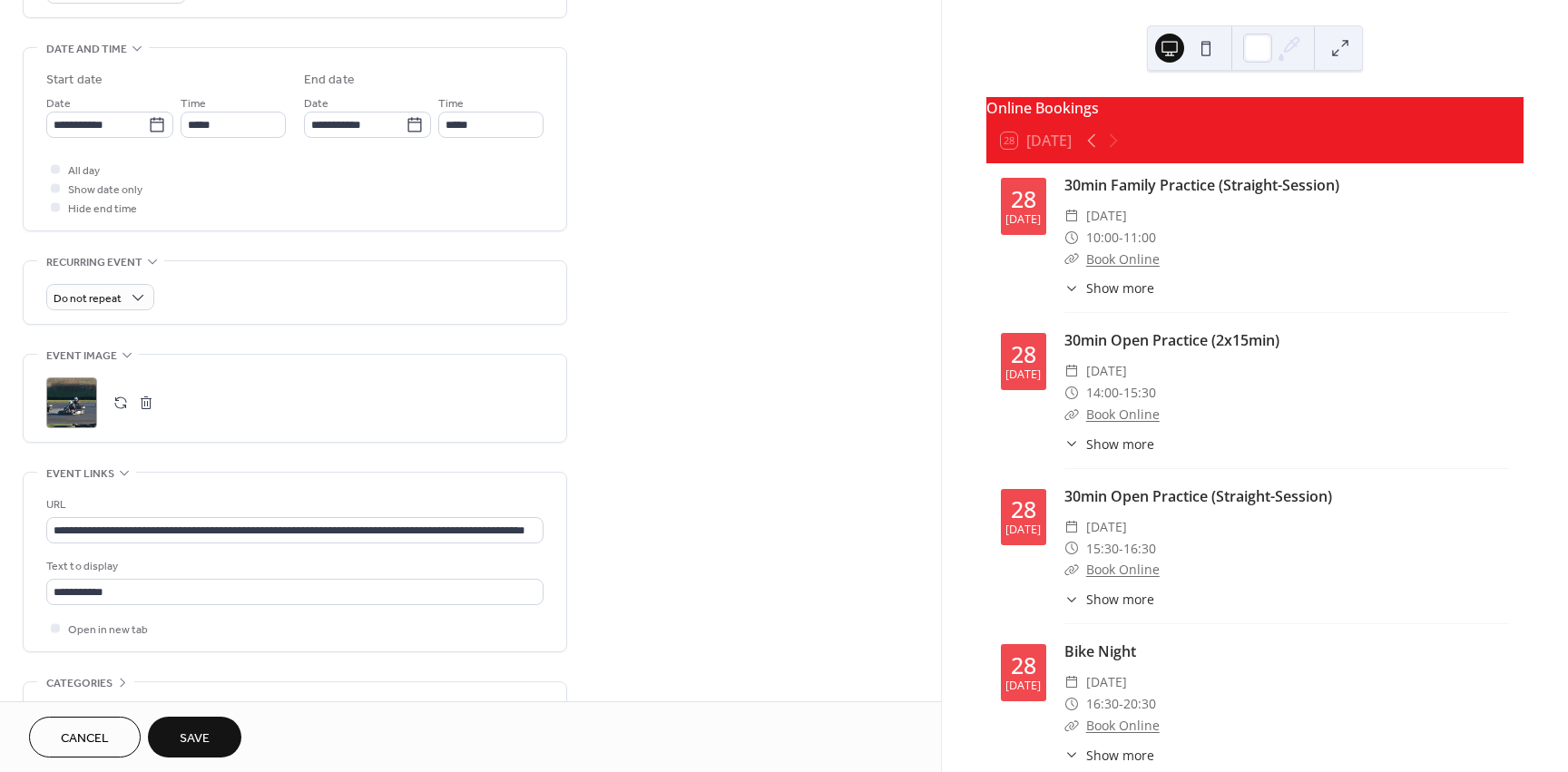 scroll, scrollTop: 544, scrollLeft: 0, axis: vertical 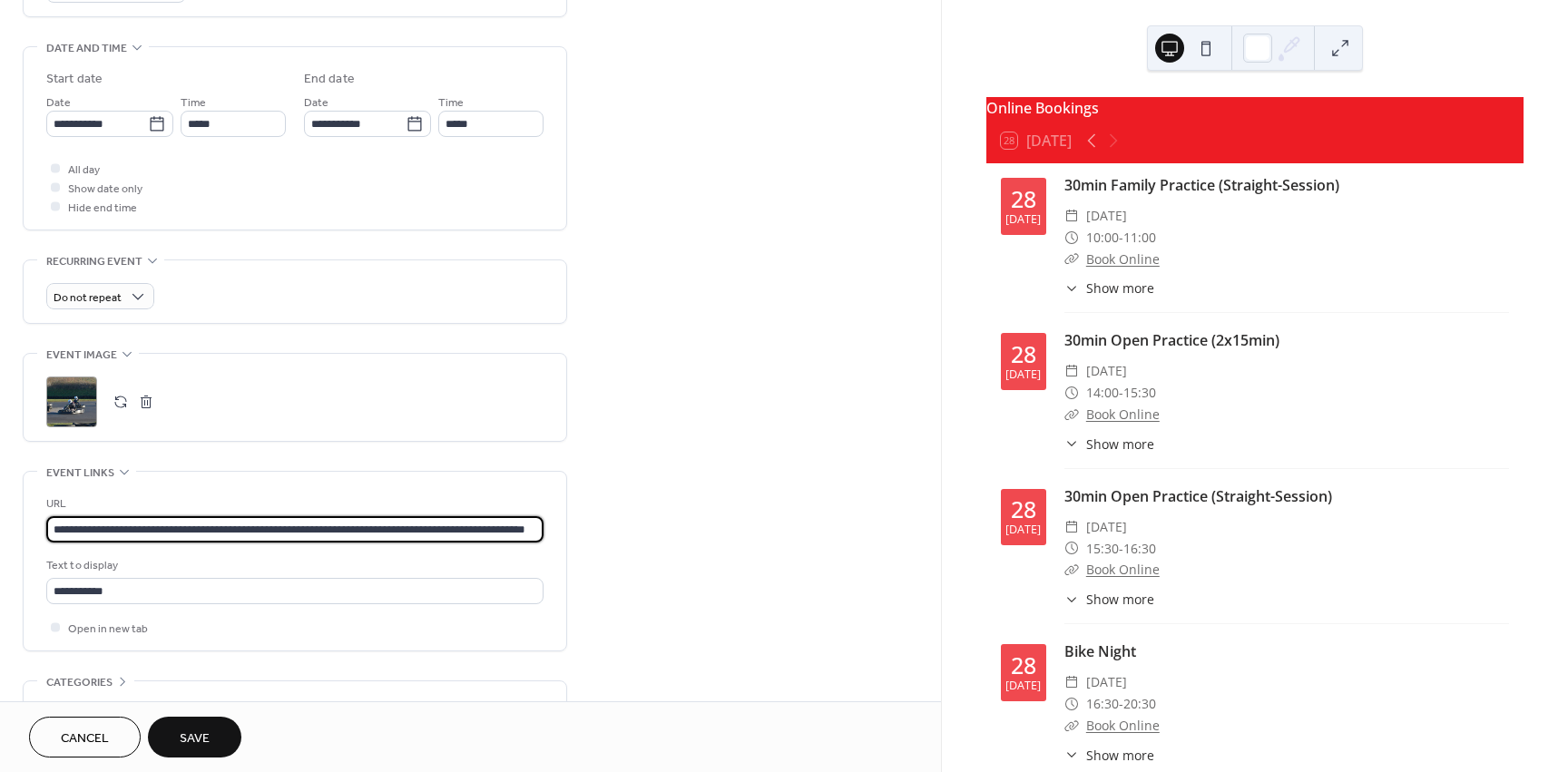 drag, startPoint x: 512, startPoint y: 533, endPoint x: 696, endPoint y: 541, distance: 184.1738 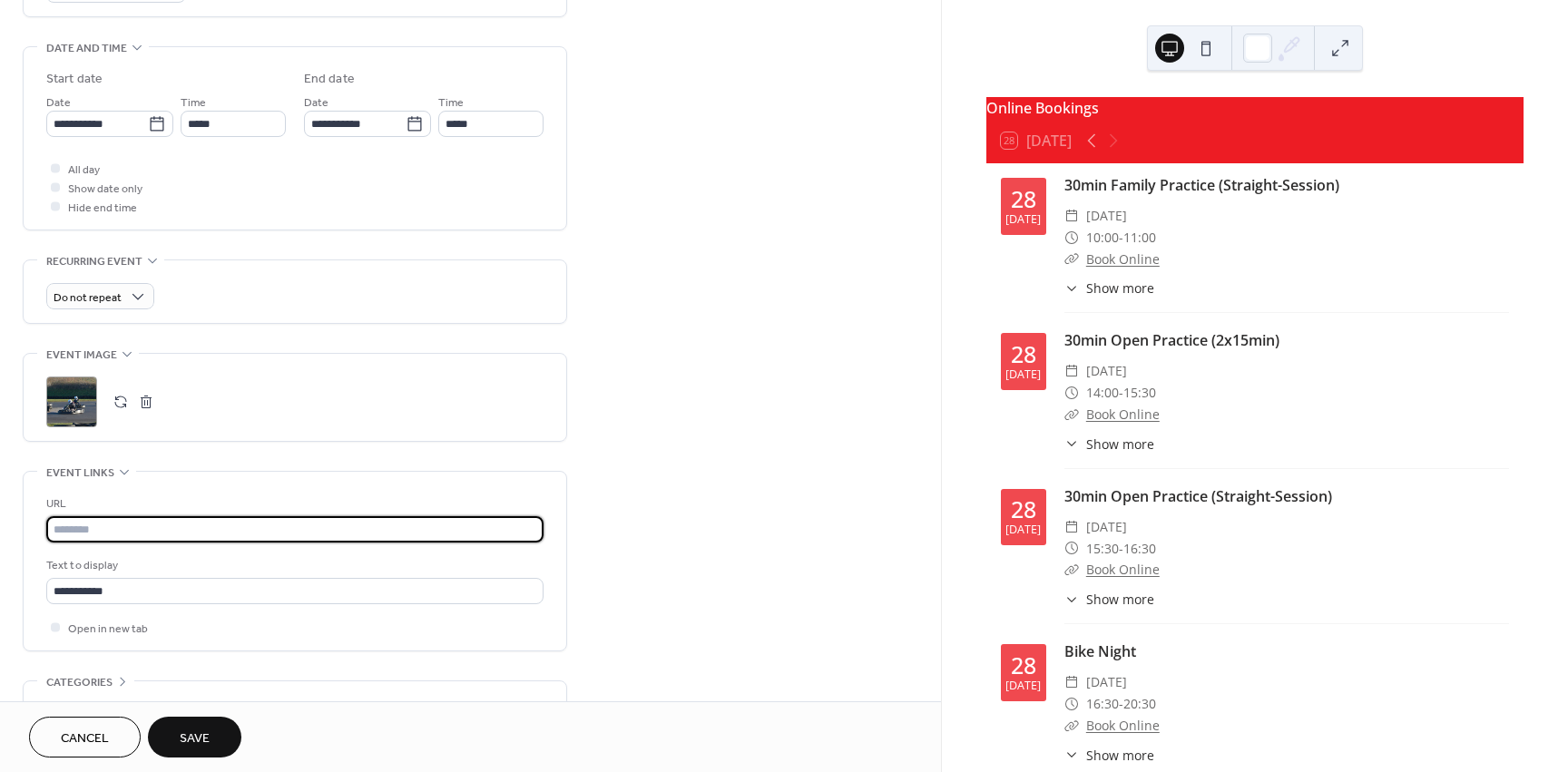 scroll, scrollTop: 0, scrollLeft: 0, axis: both 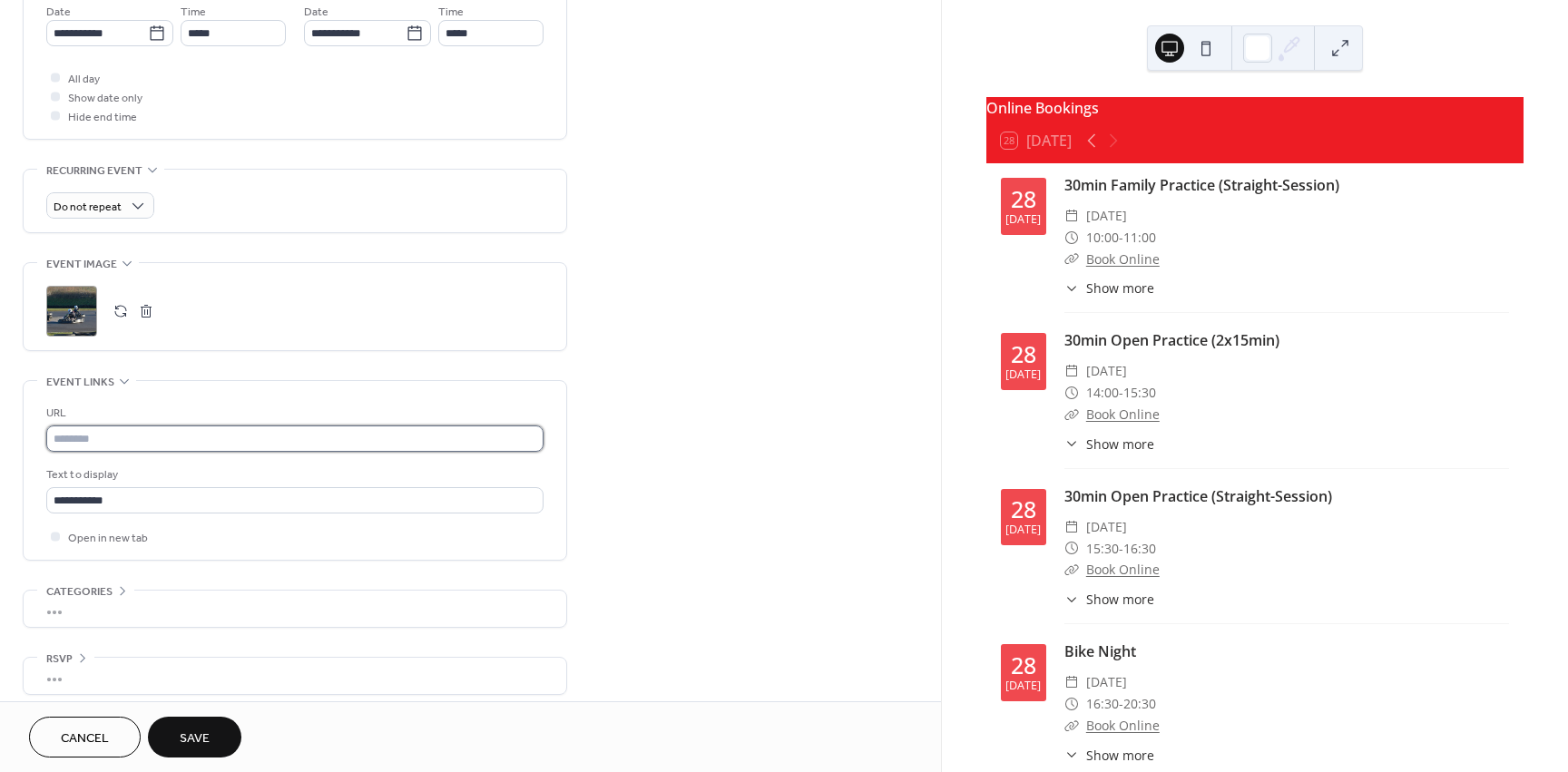 click at bounding box center (295, 438) 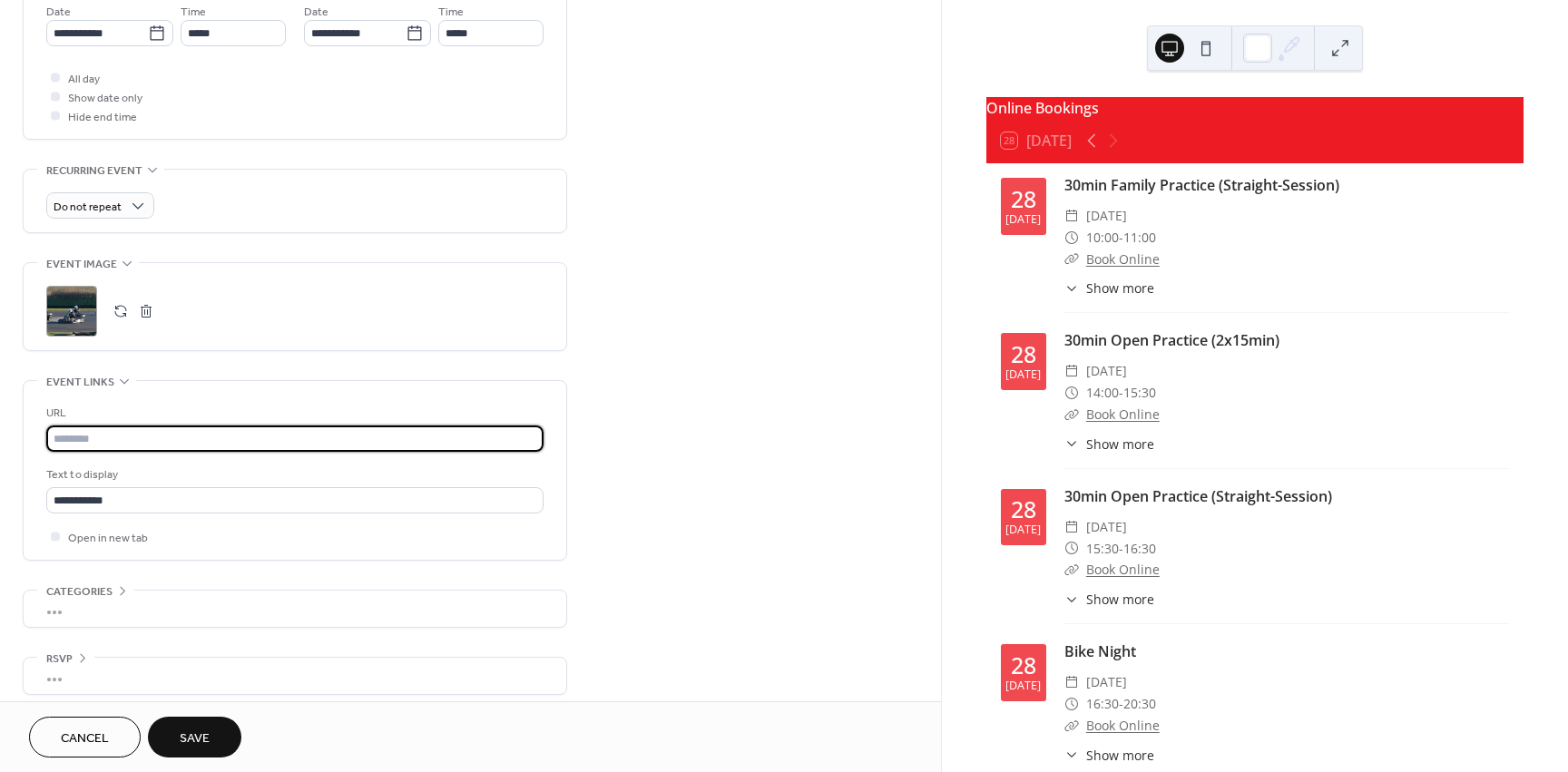 paste on "**********" 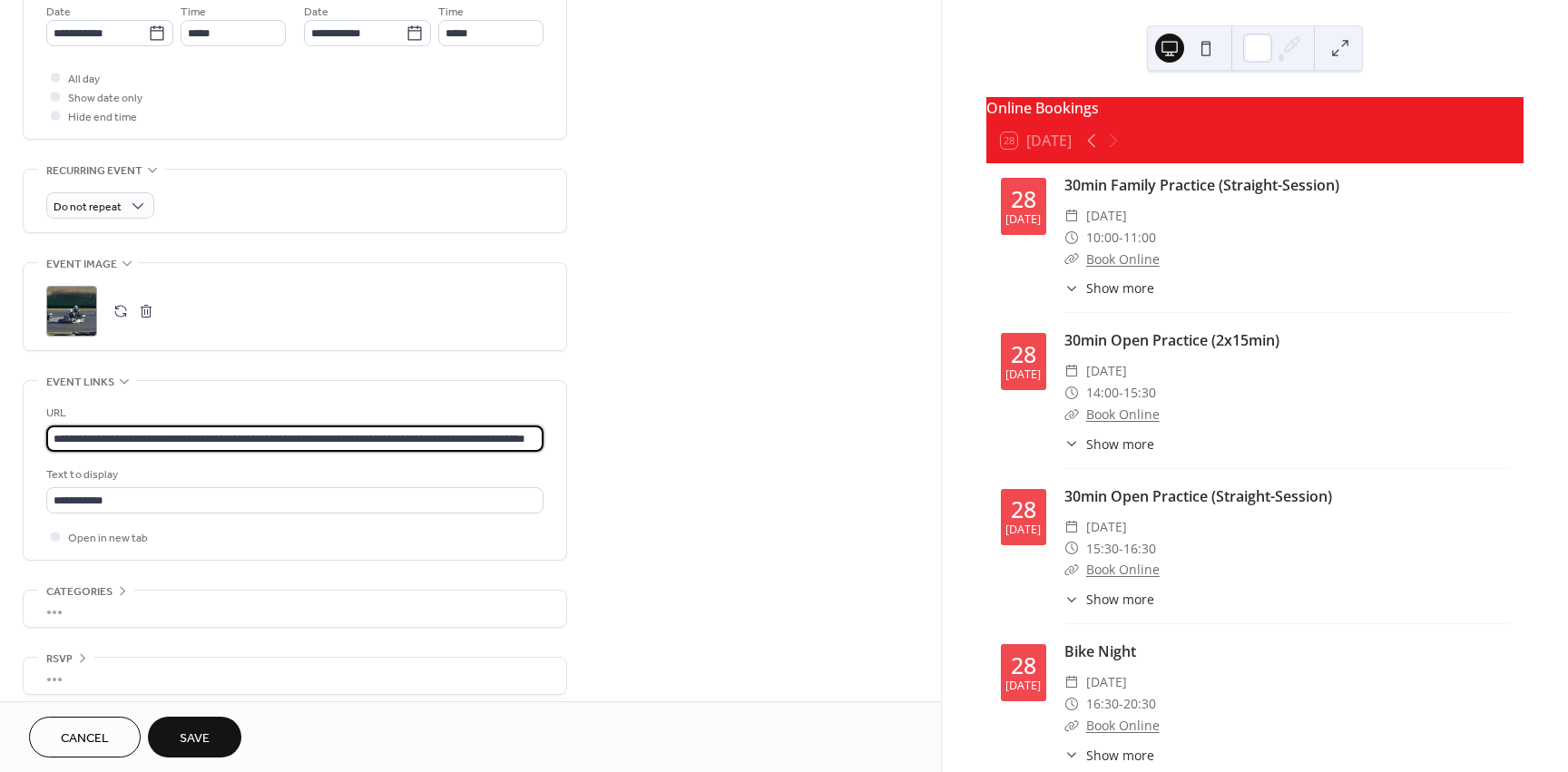 scroll, scrollTop: 0, scrollLeft: 62, axis: horizontal 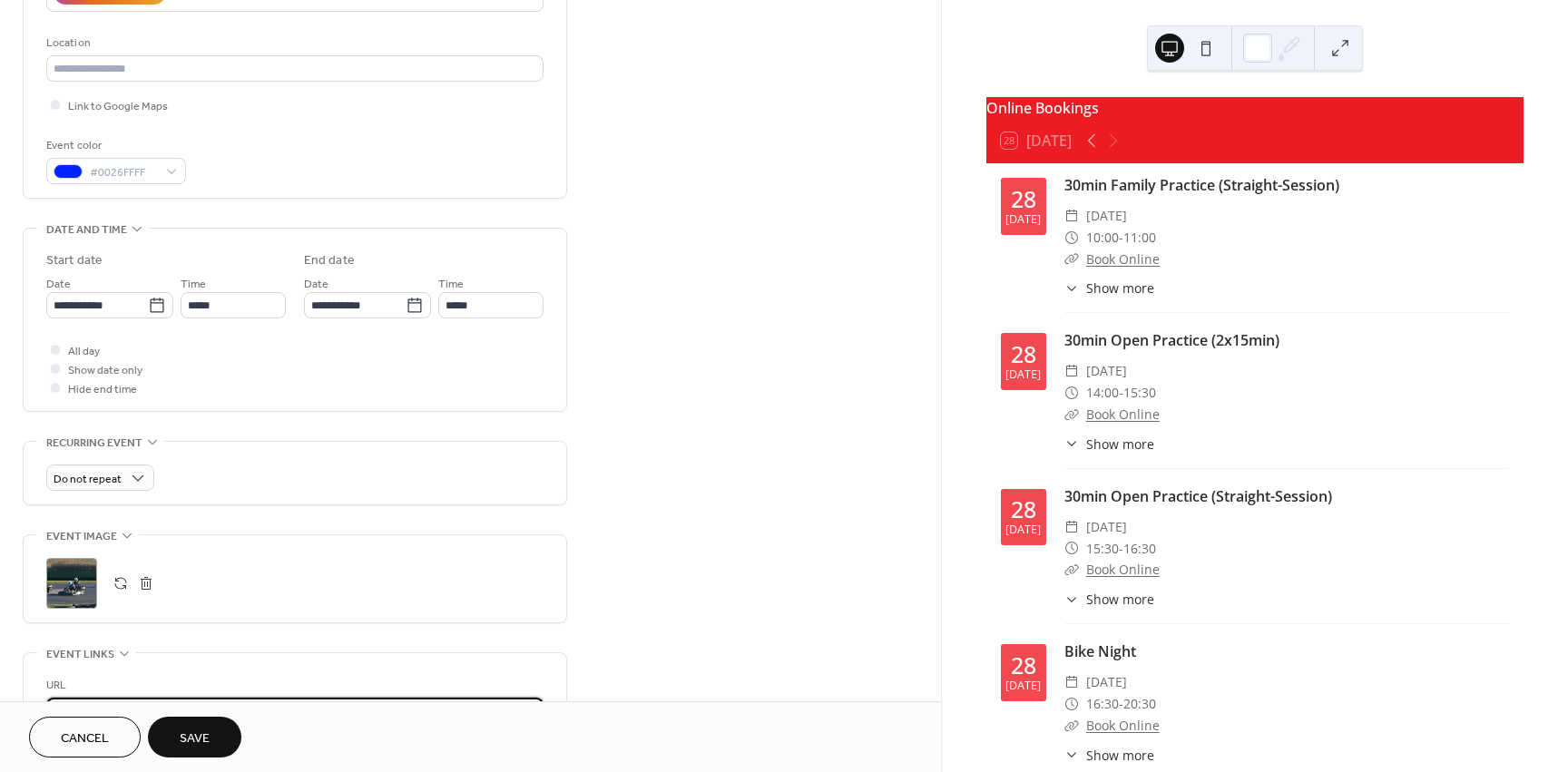 type on "**********" 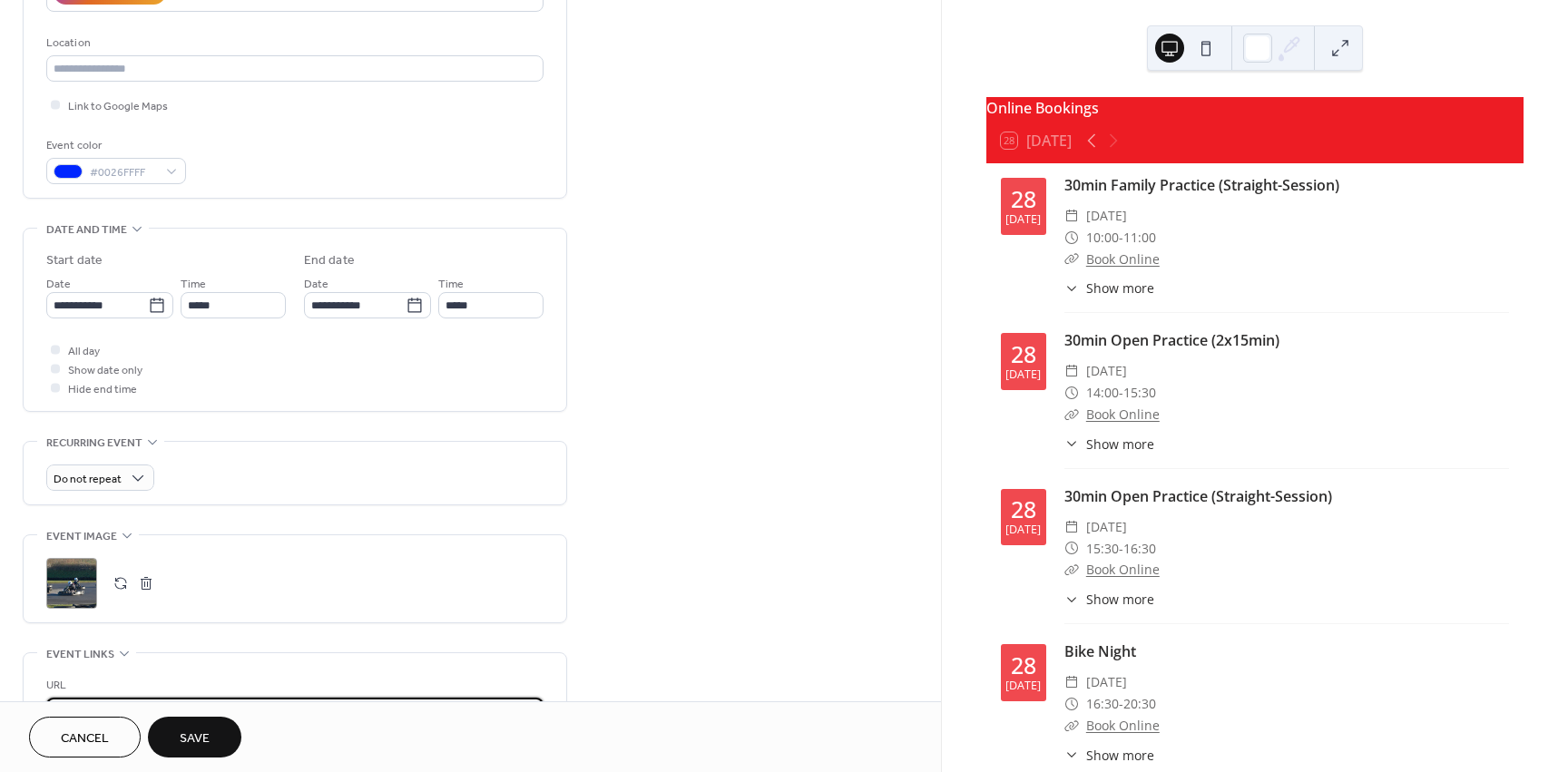 scroll, scrollTop: 0, scrollLeft: 0, axis: both 